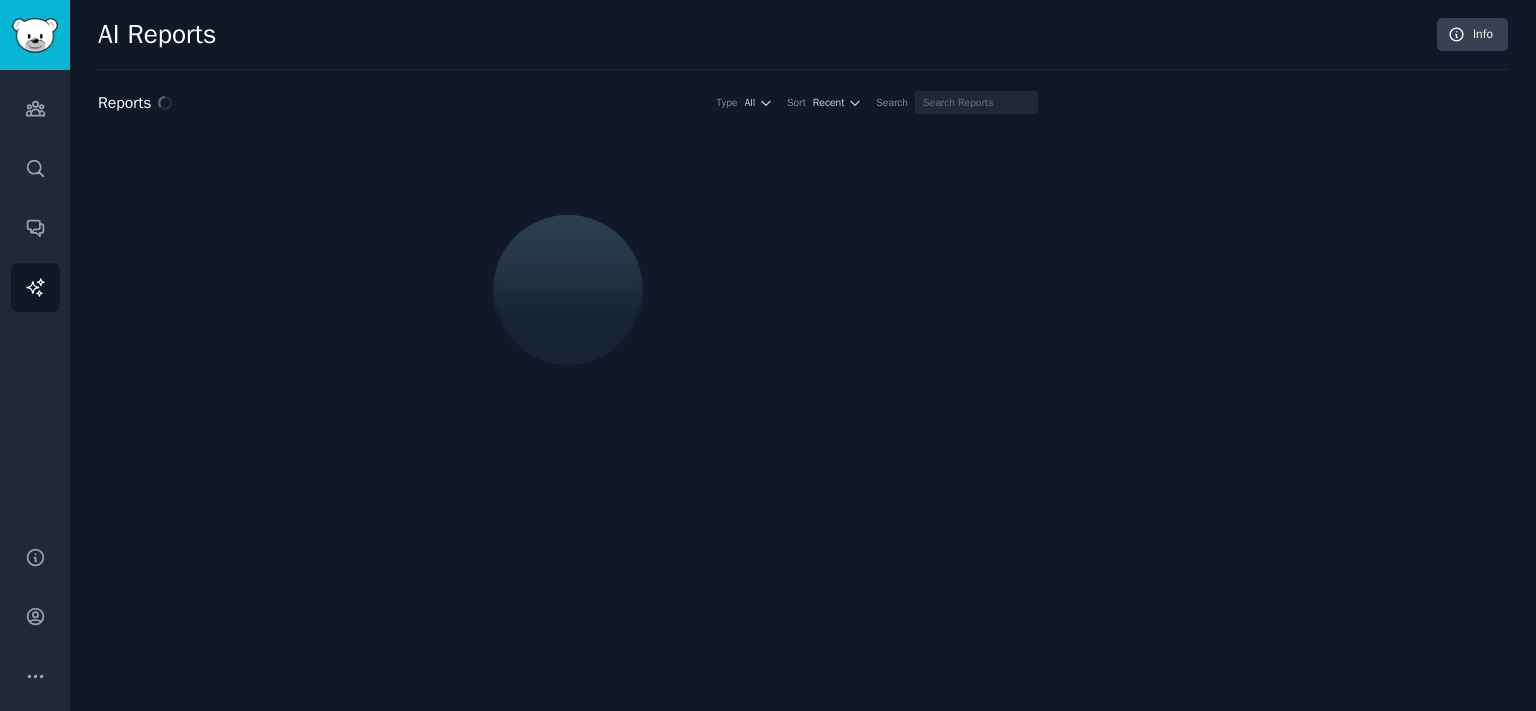scroll, scrollTop: 0, scrollLeft: 0, axis: both 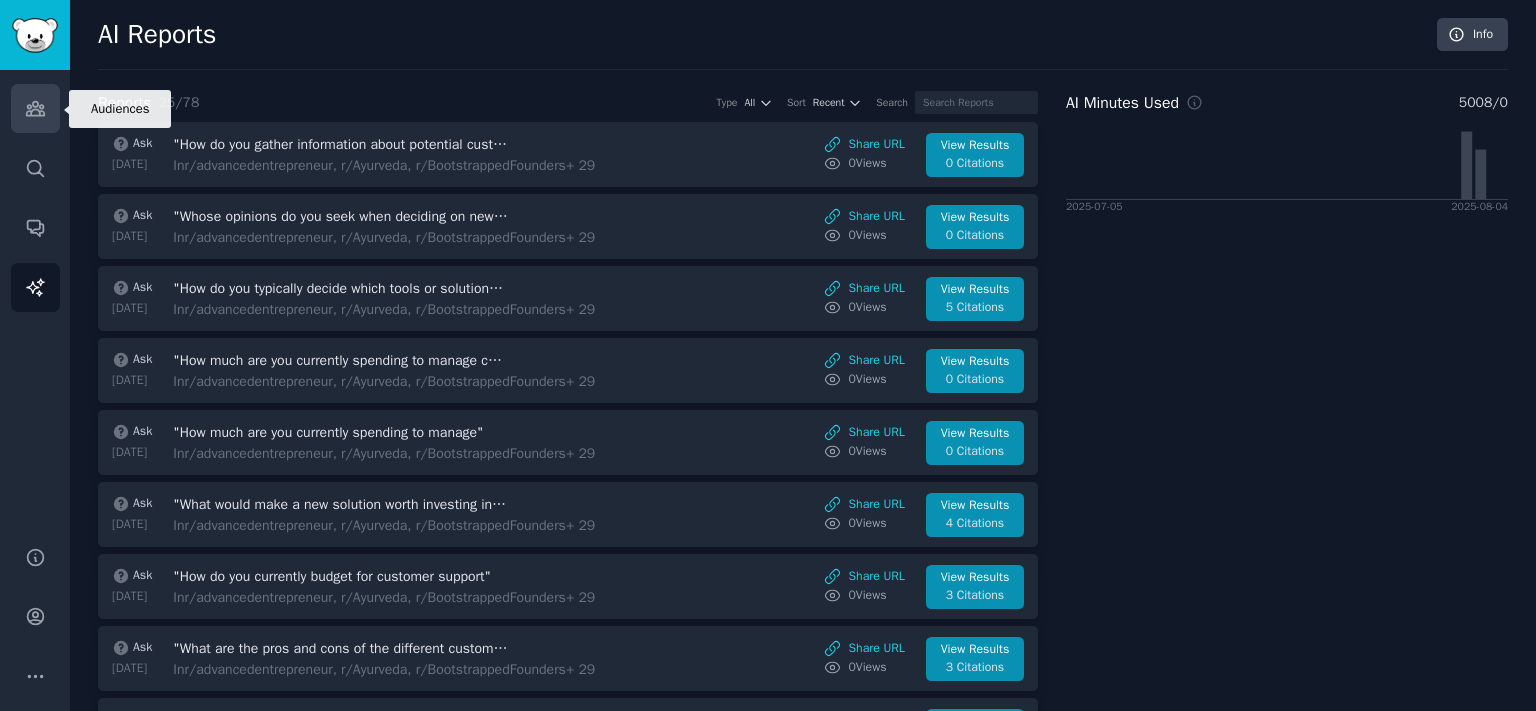 click 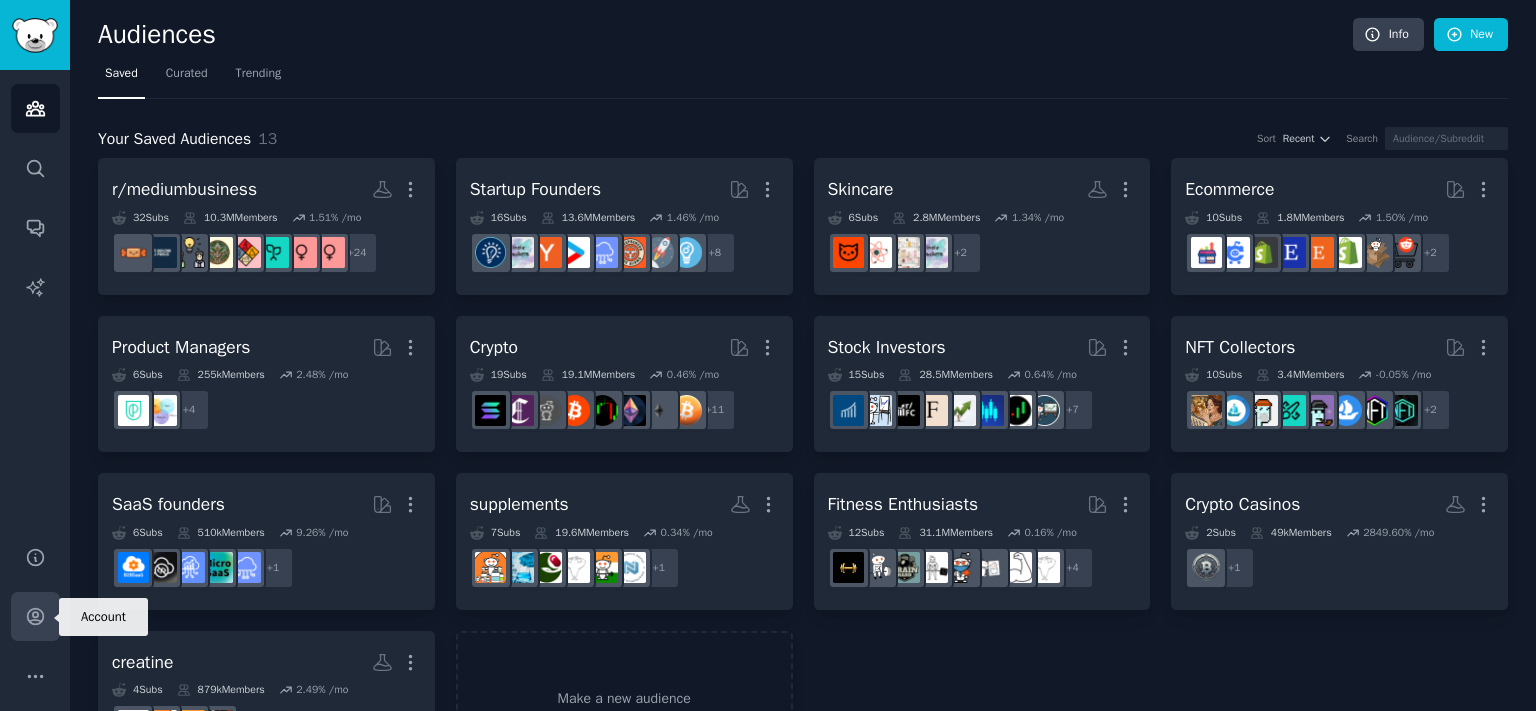 click 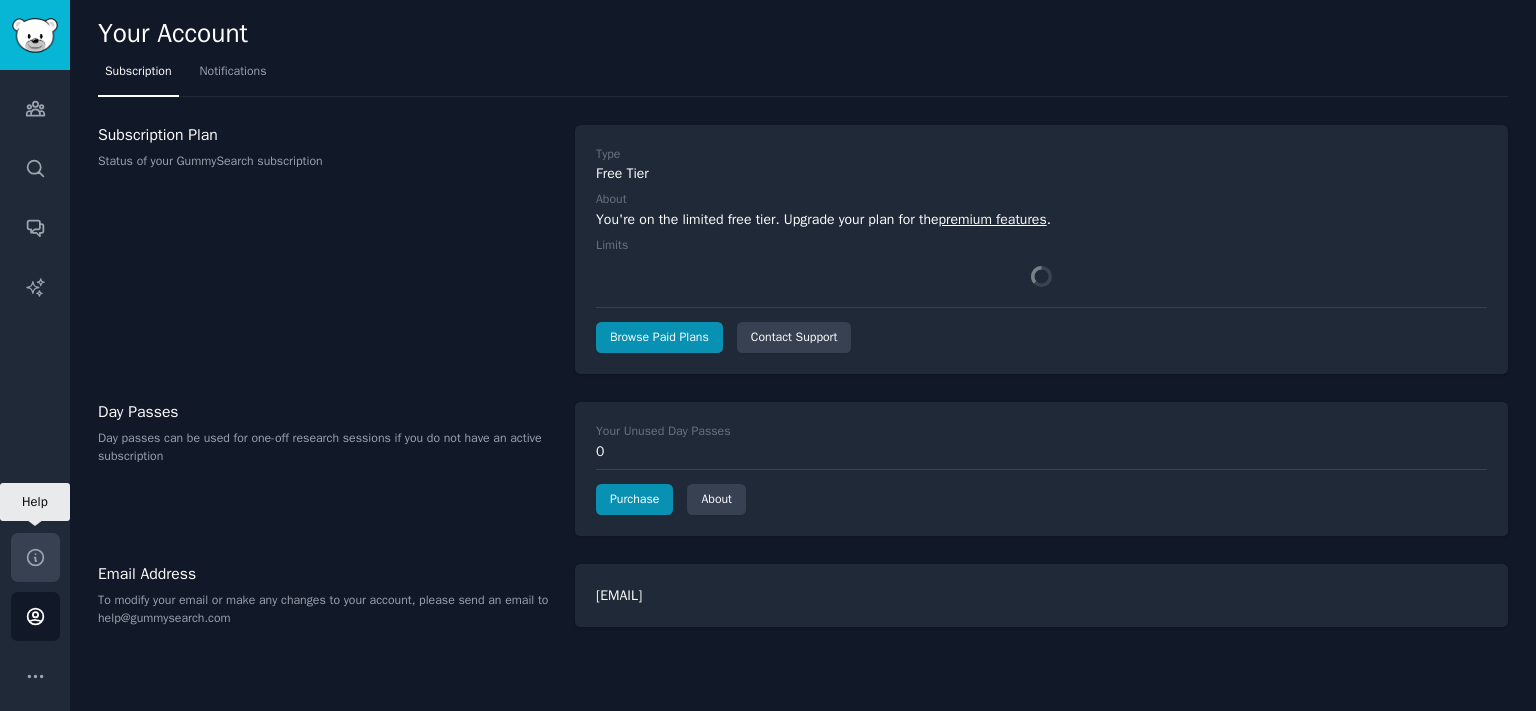 click on "Help" at bounding box center (35, 557) 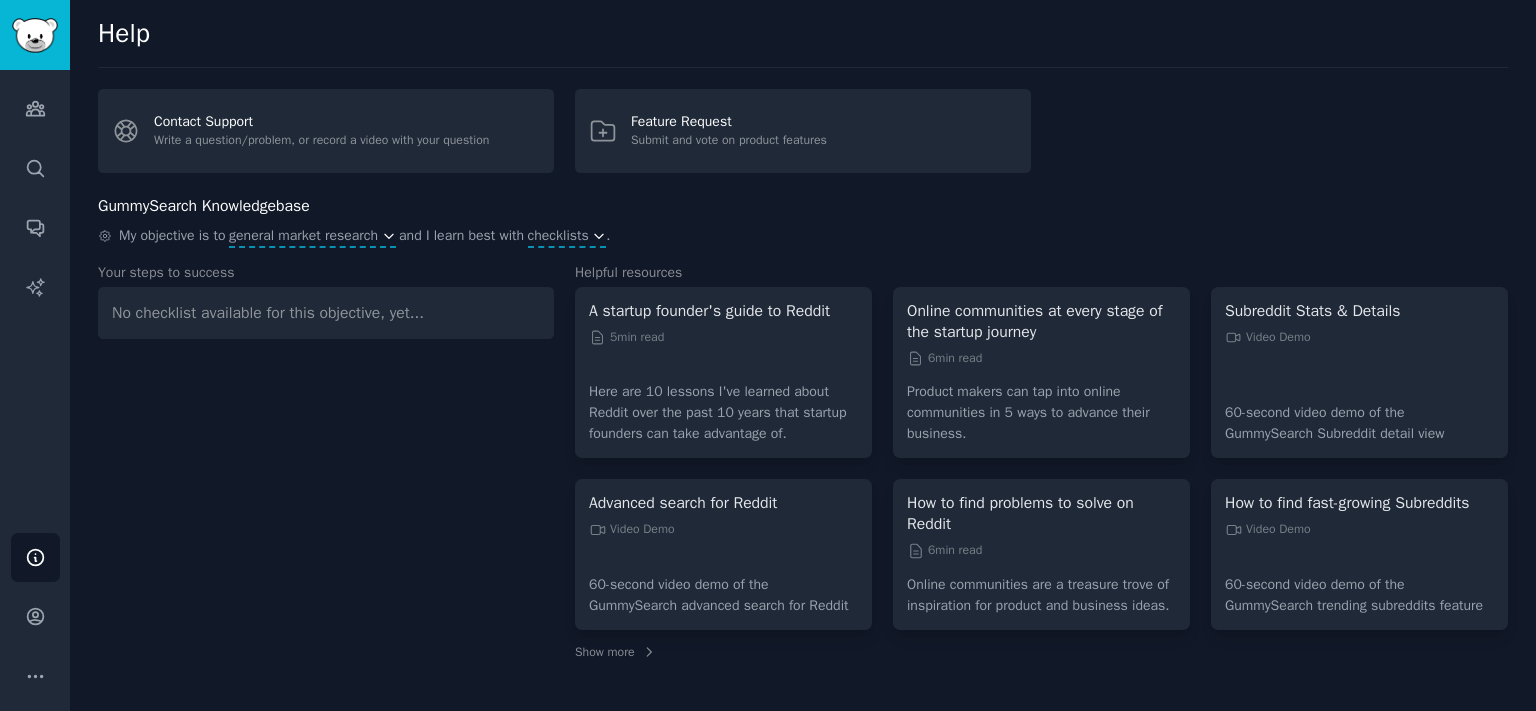 click on "Help Contact Support Write a question/problem, or record a video with your question Feature Request Submit and vote on product features GummySearch Knowledgebase My objective is to general market research and I learn best with checklists . Your steps to success No checklist available for this objective, yet... Helpful resources A startup founder's guide to Reddit 5  min read Here are 10 lessons I've learned about Reddit over the past 10 years that startup founders can take advantage of. Online communities at every stage of the startup journey 6  min read Product makers can tap into online communities in 5 ways to advance their business. Subreddit Stats & Details Video Demo 60-second video demo of the GummySearch Subreddit detail view Advanced search for Reddit Video Demo 60-second video demo of the GummySearch advanced search for Reddit How to find problems to solve on Reddit 6  min read Online communities are a treasure trove of inspiration for product and business ideas. How to find fast-growing Subreddits" 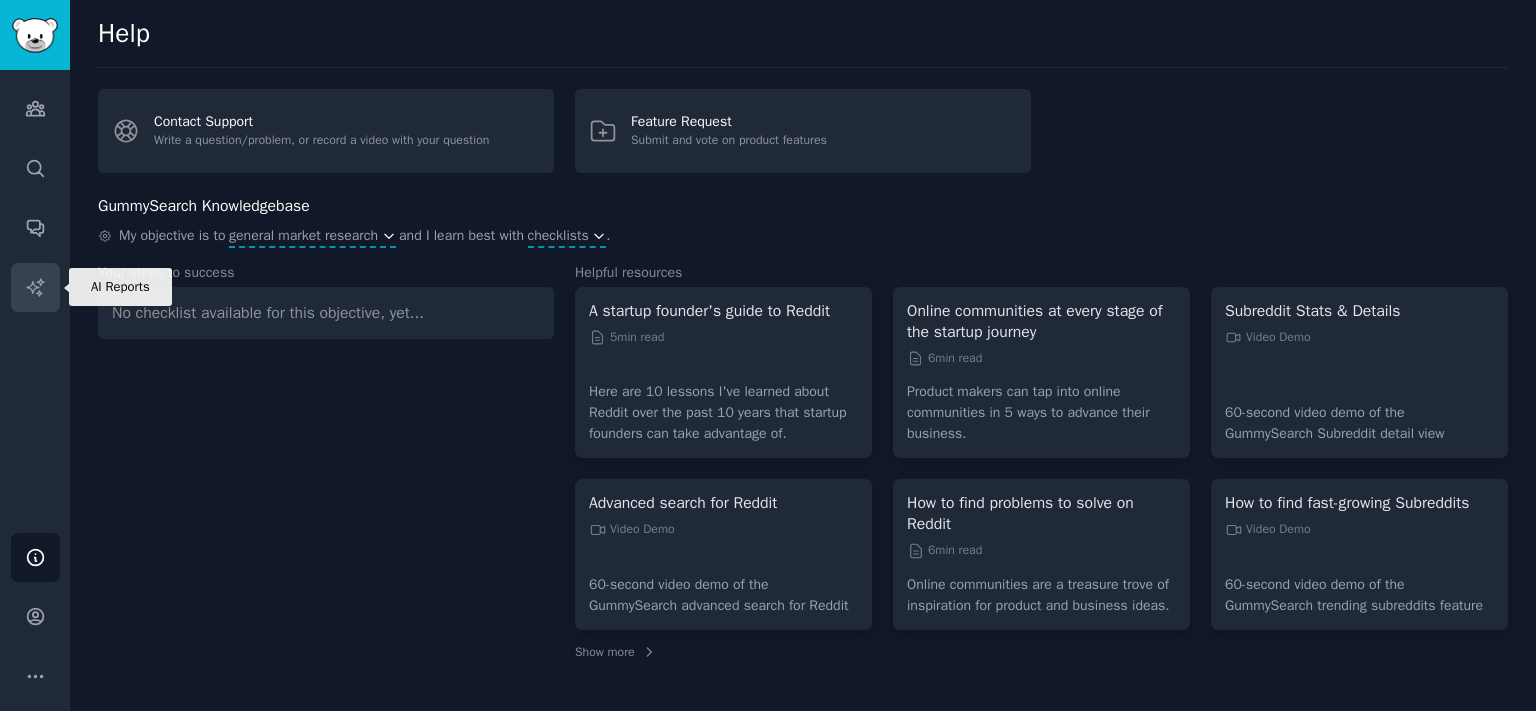 click 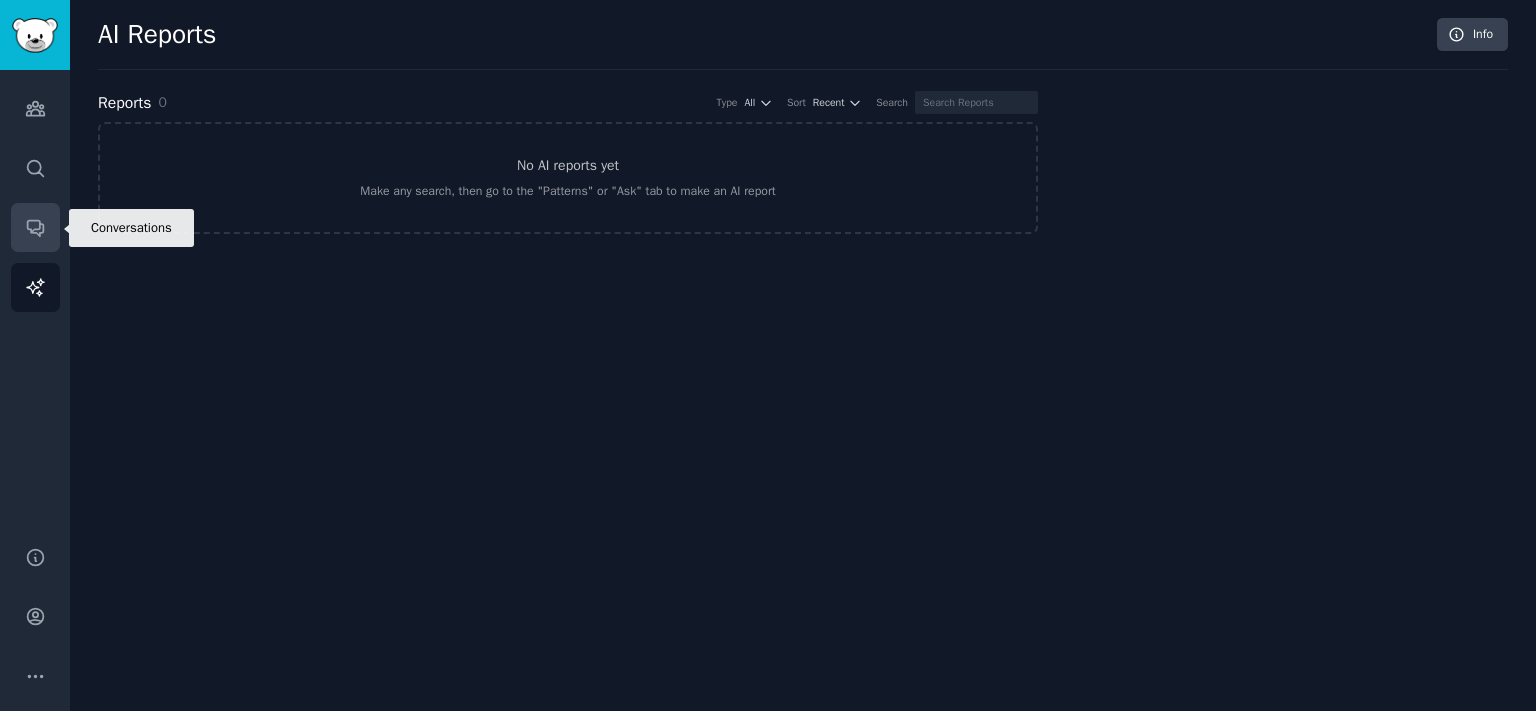 click on "Conversations" at bounding box center [35, 227] 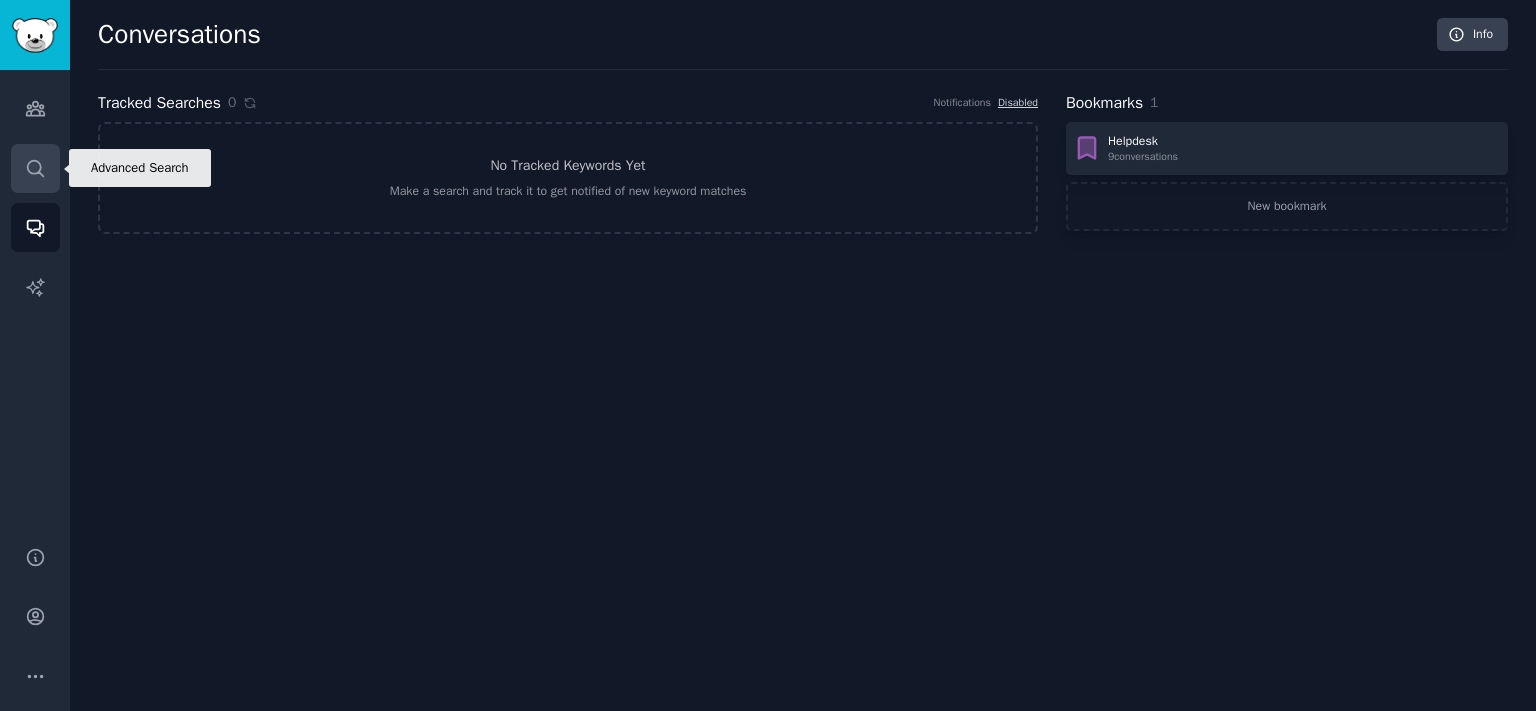 click on "Search" at bounding box center [35, 168] 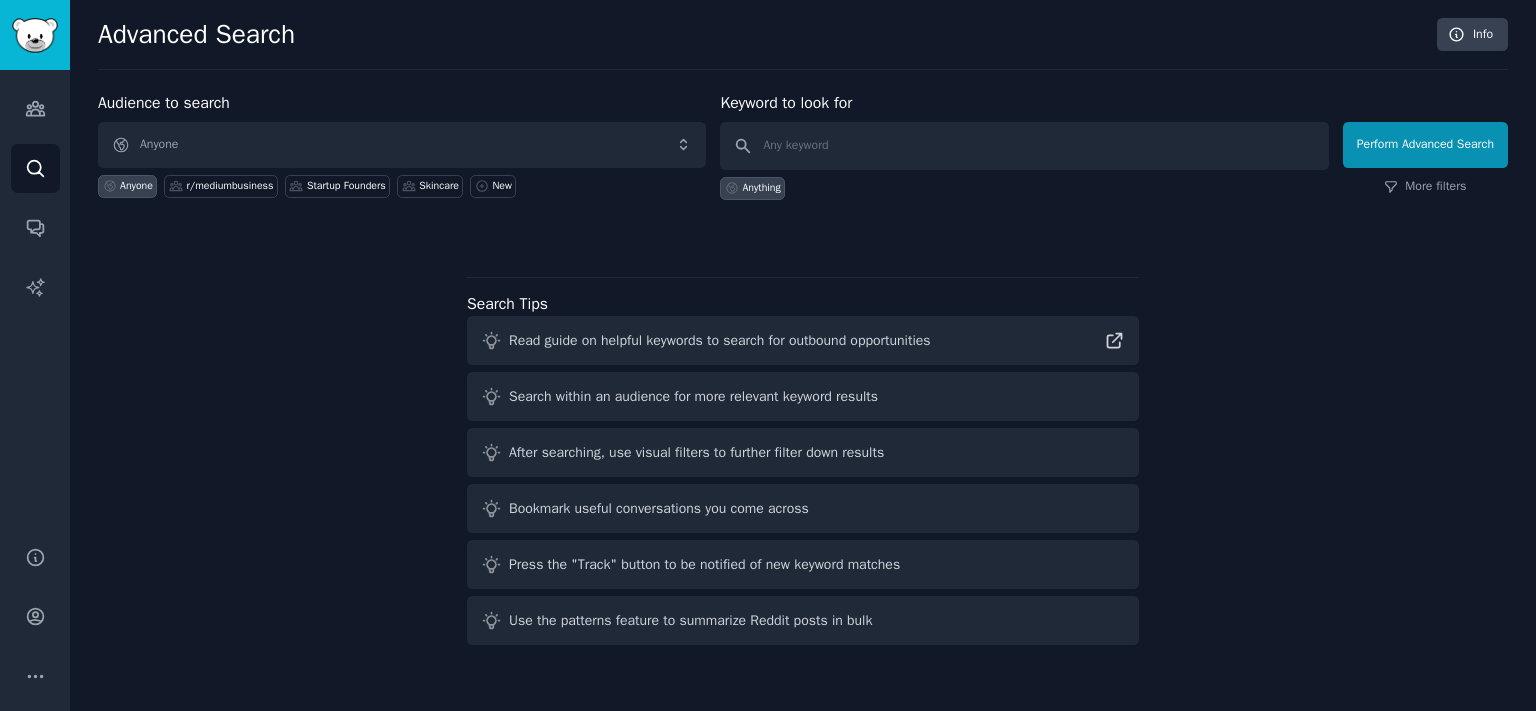 click on "Audiences Search Conversations AI Reports" at bounding box center [35, 296] 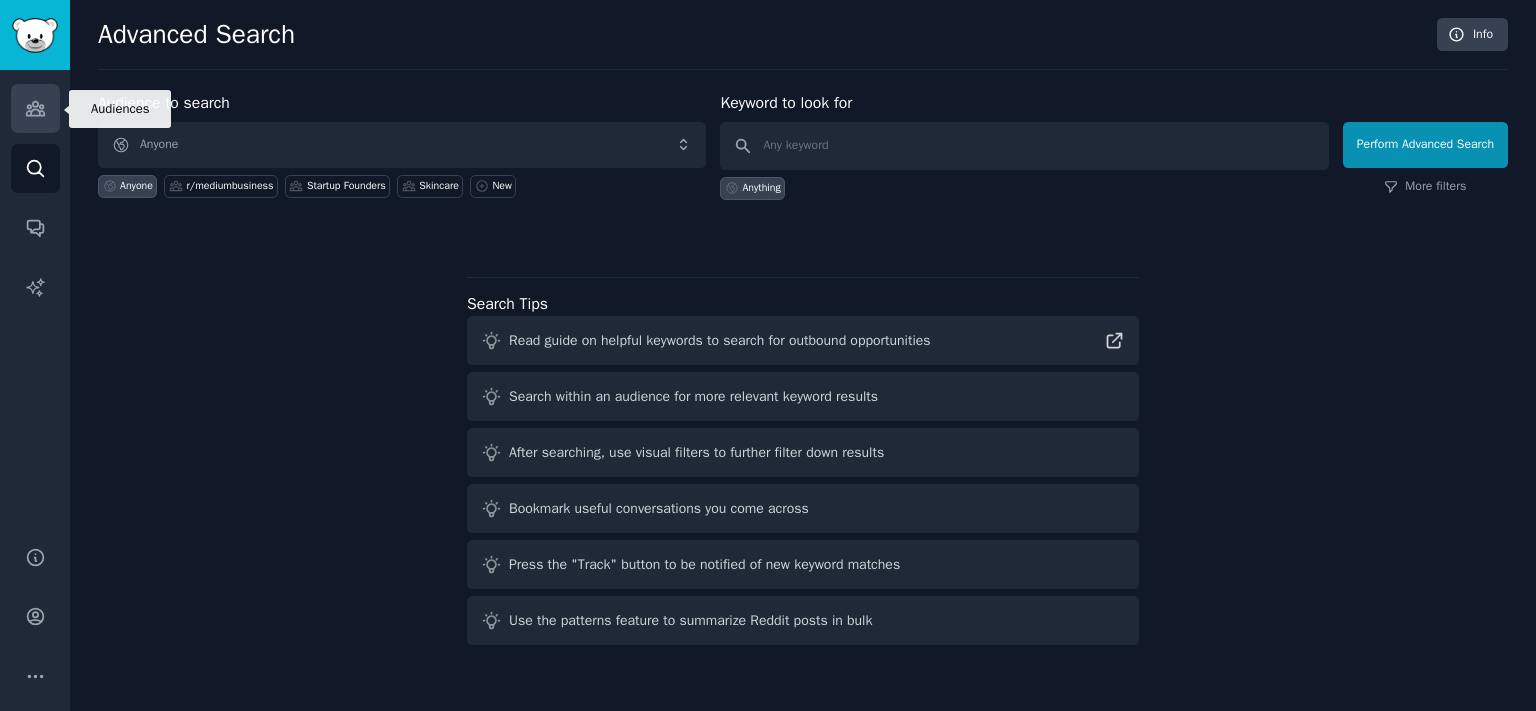 click on "Audiences" at bounding box center [35, 108] 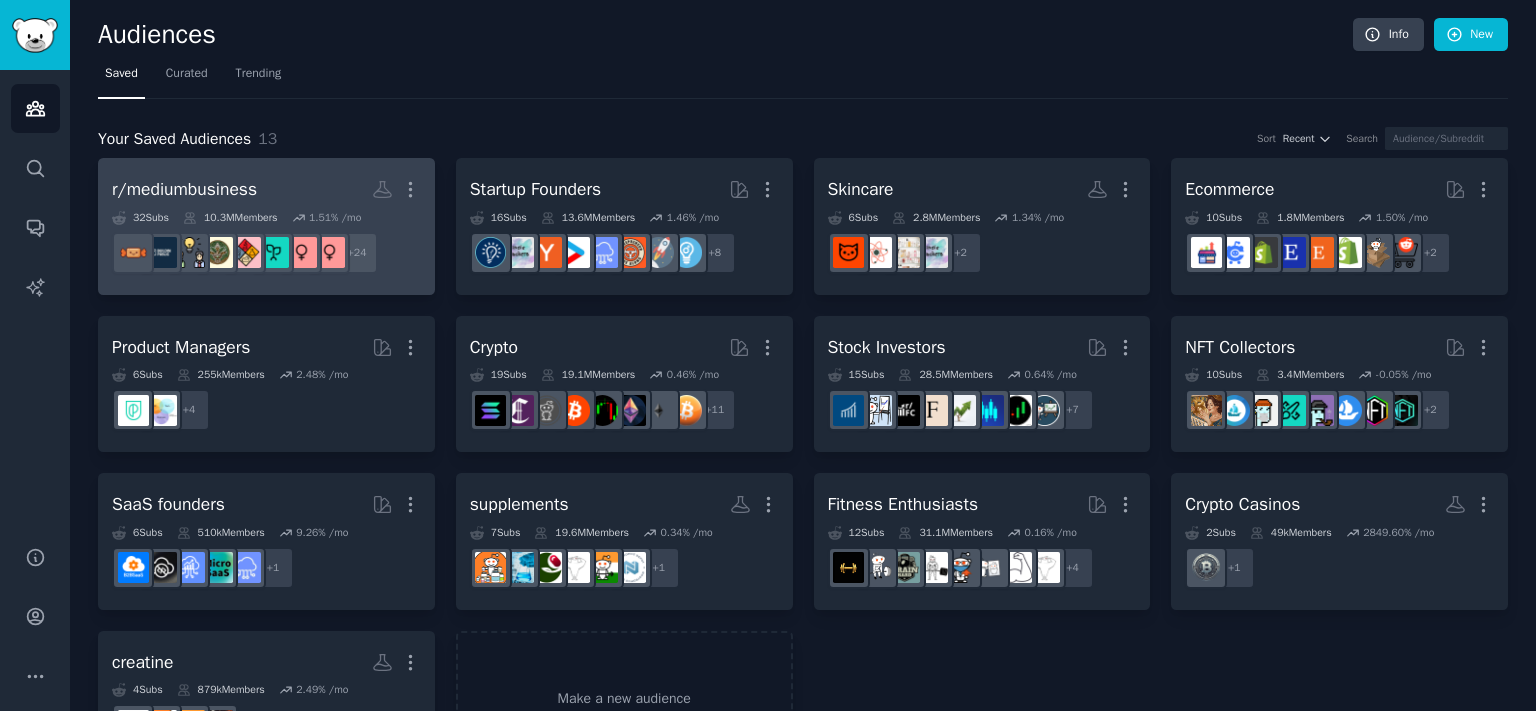 click on "r/mediumbusiness" at bounding box center [184, 189] 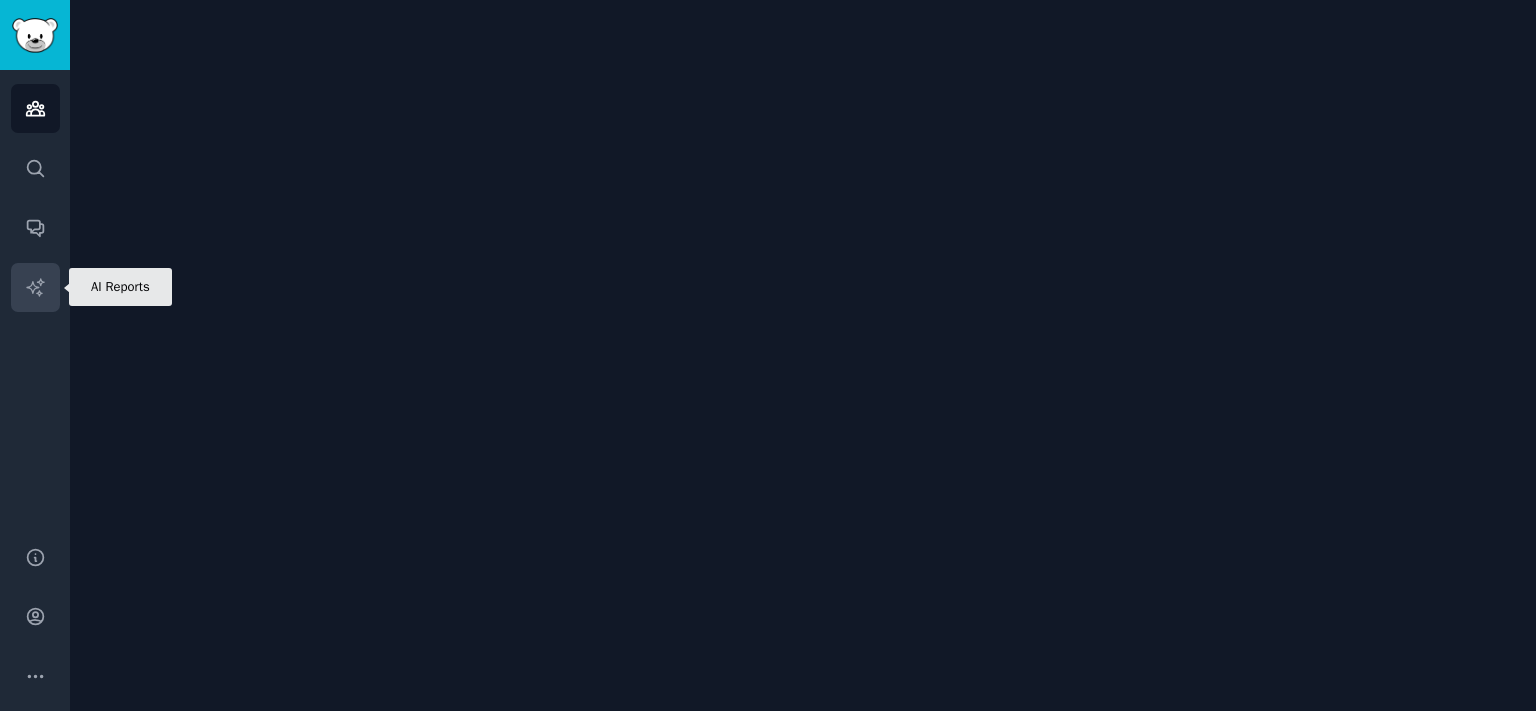 click 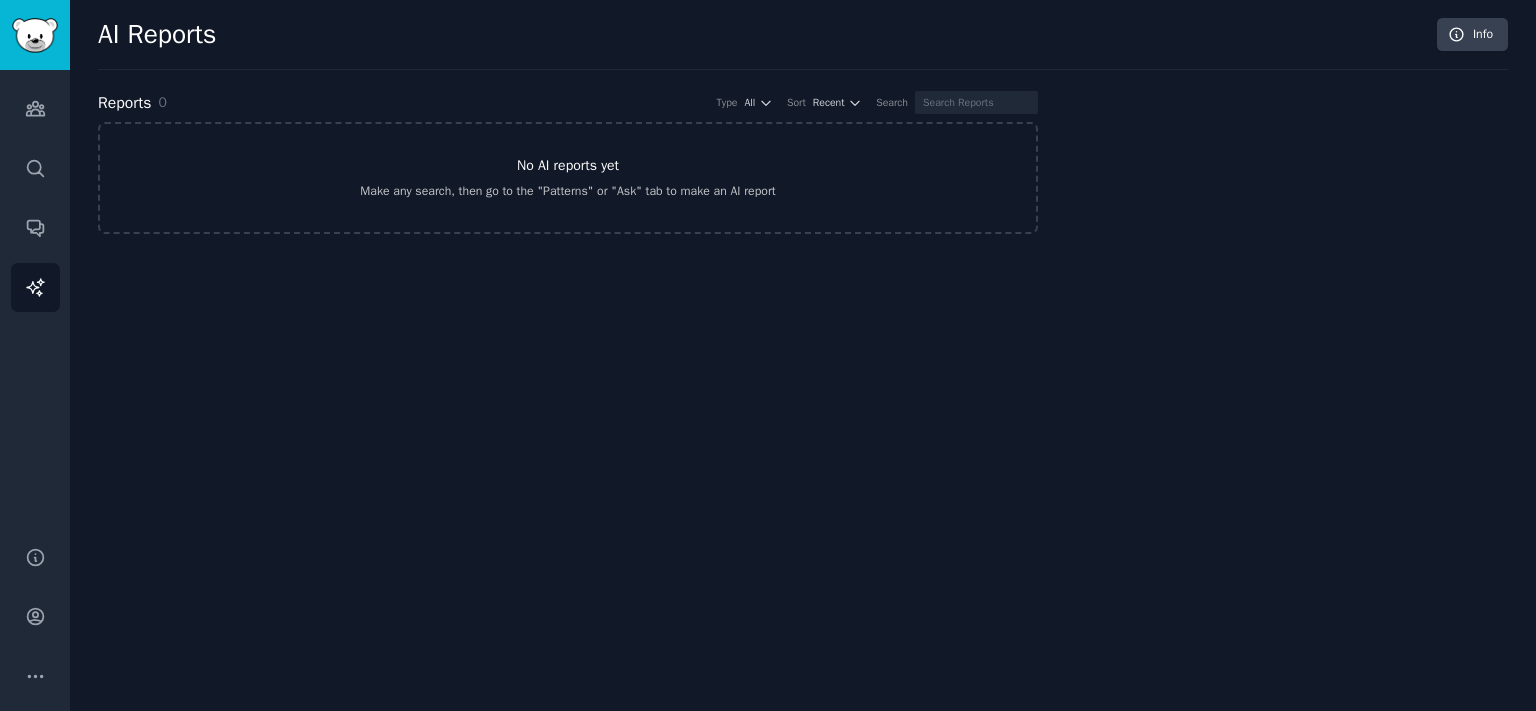 click on "Make any search, then go to the "Patterns" or "Ask" tab to make an AI report" at bounding box center [567, 192] 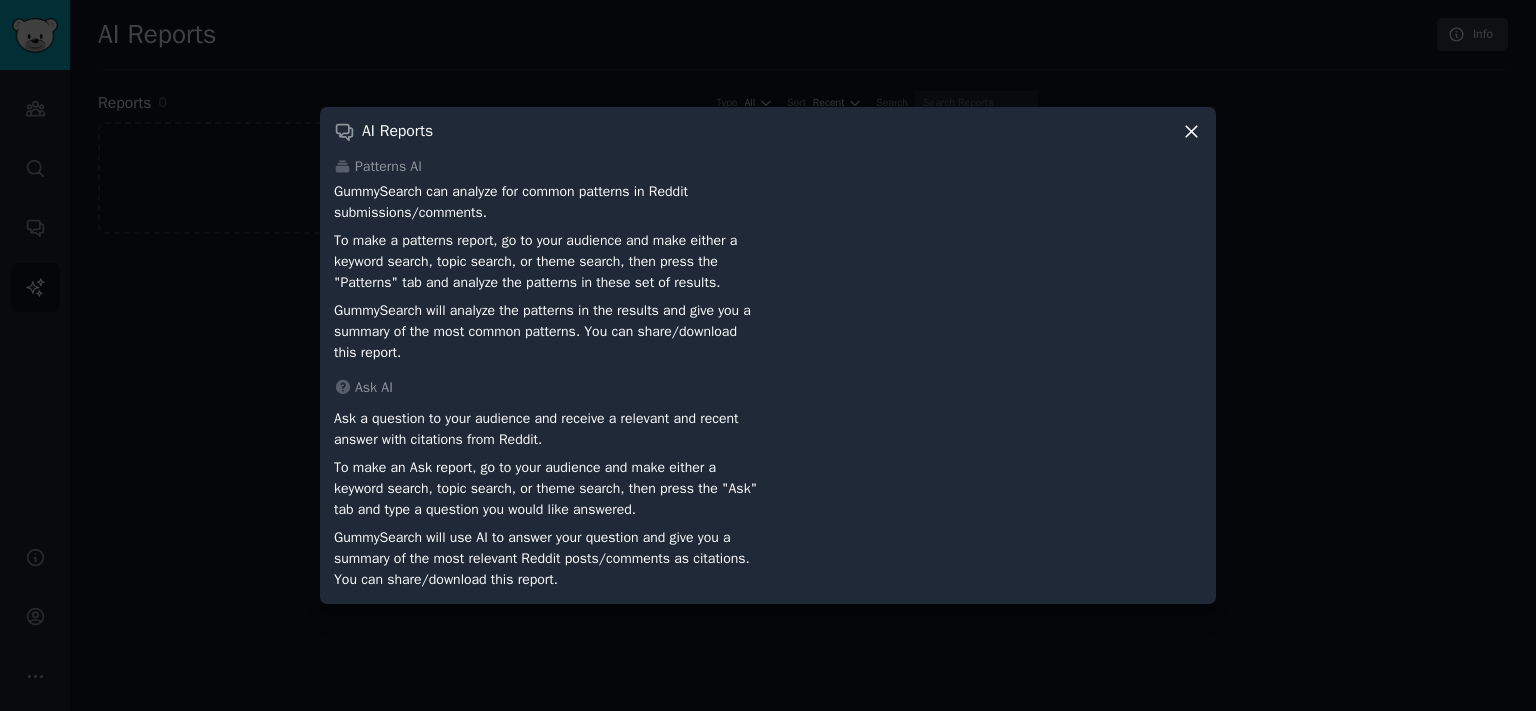 click 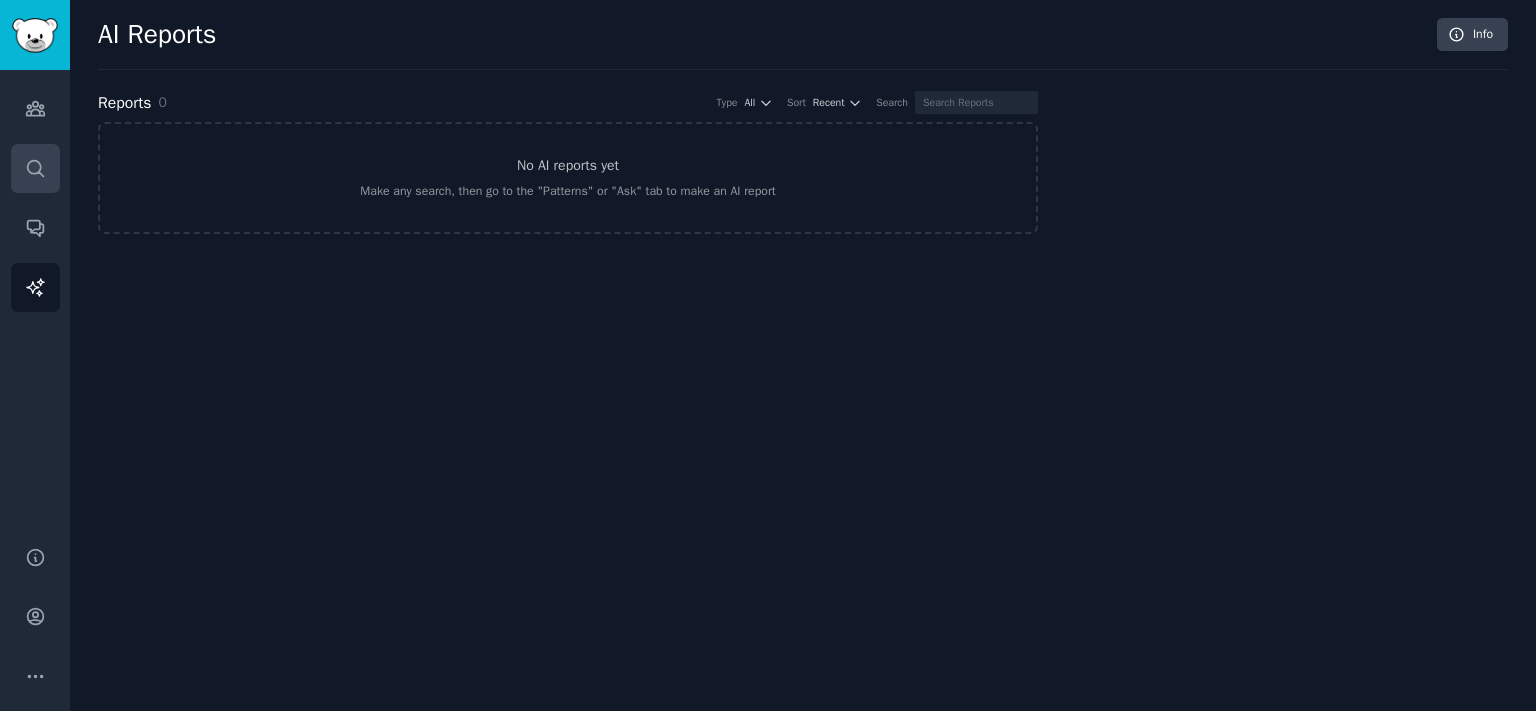 click on "Search" at bounding box center [35, 168] 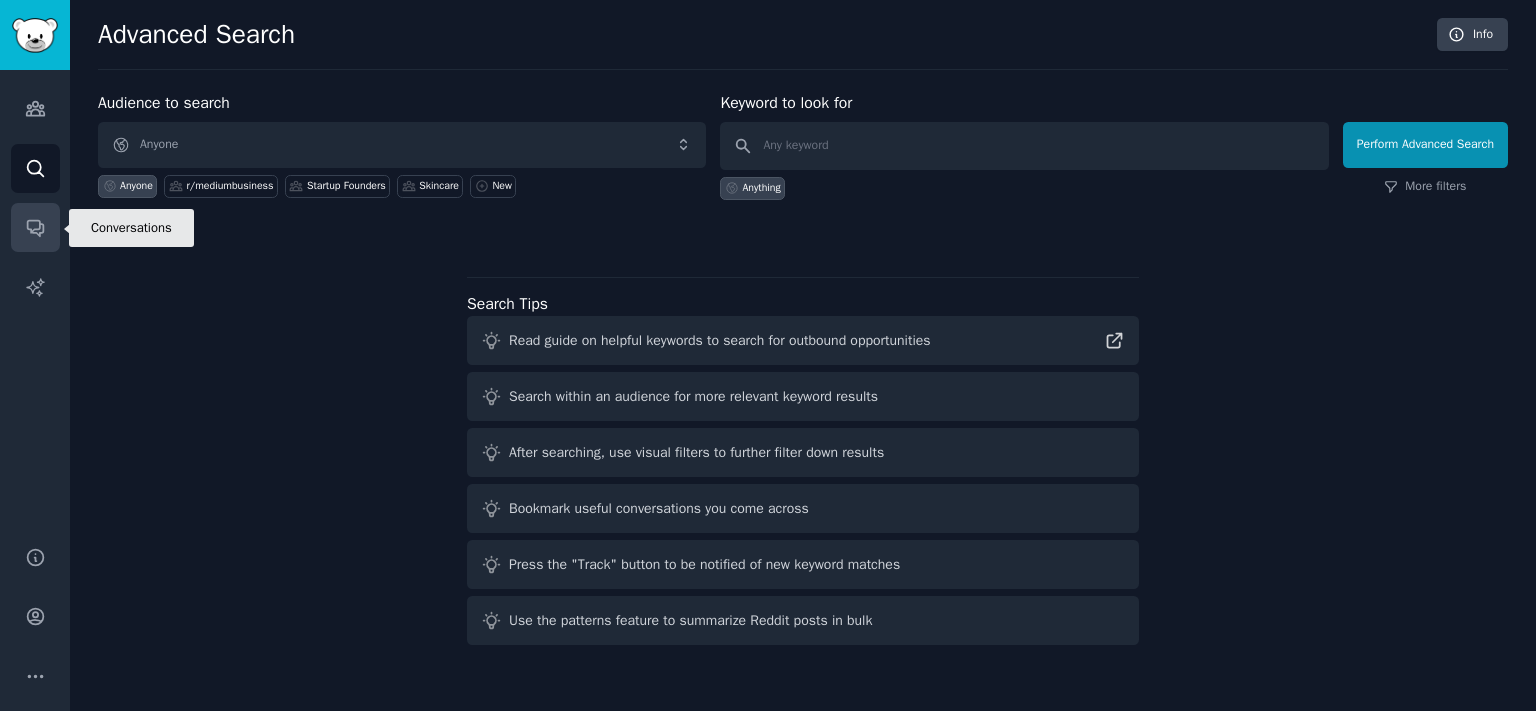 click 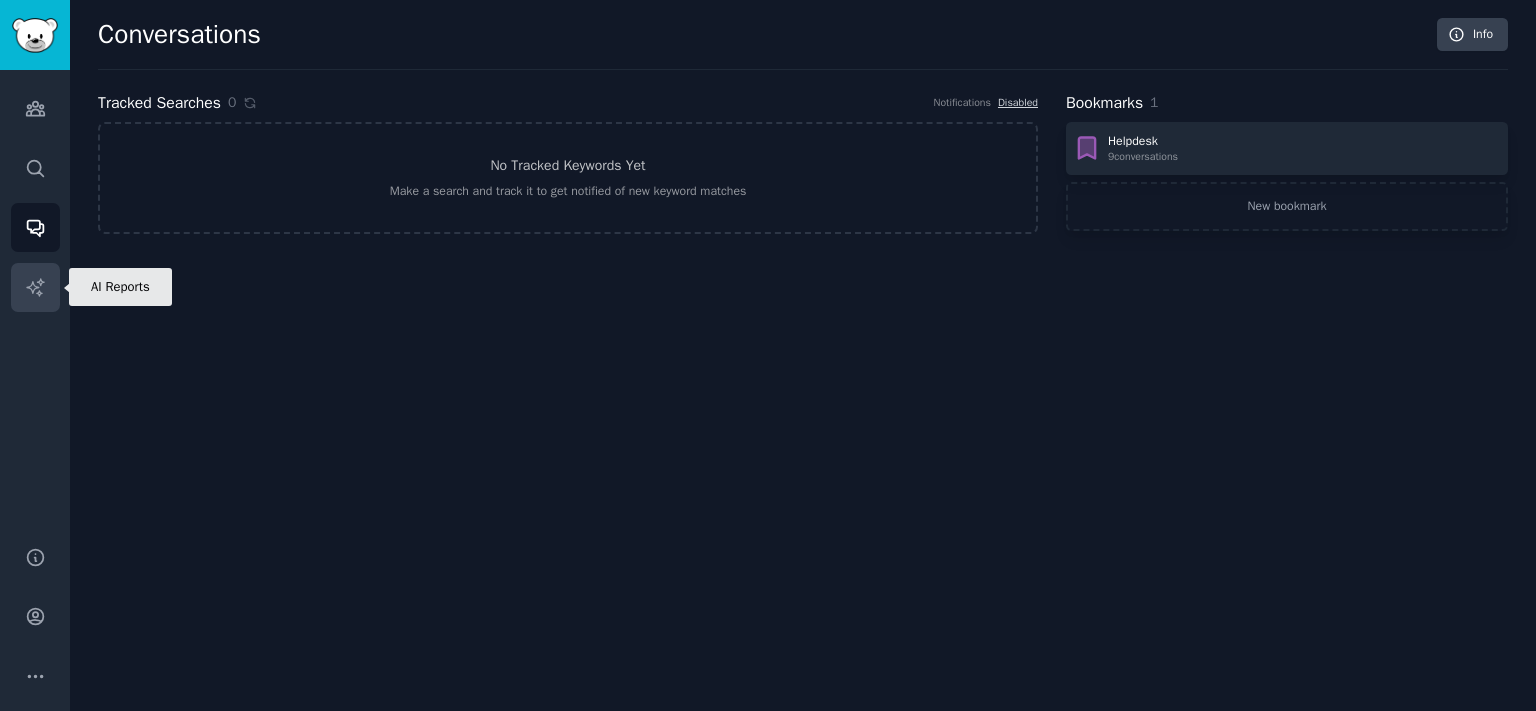 click on "AI Reports" at bounding box center (35, 287) 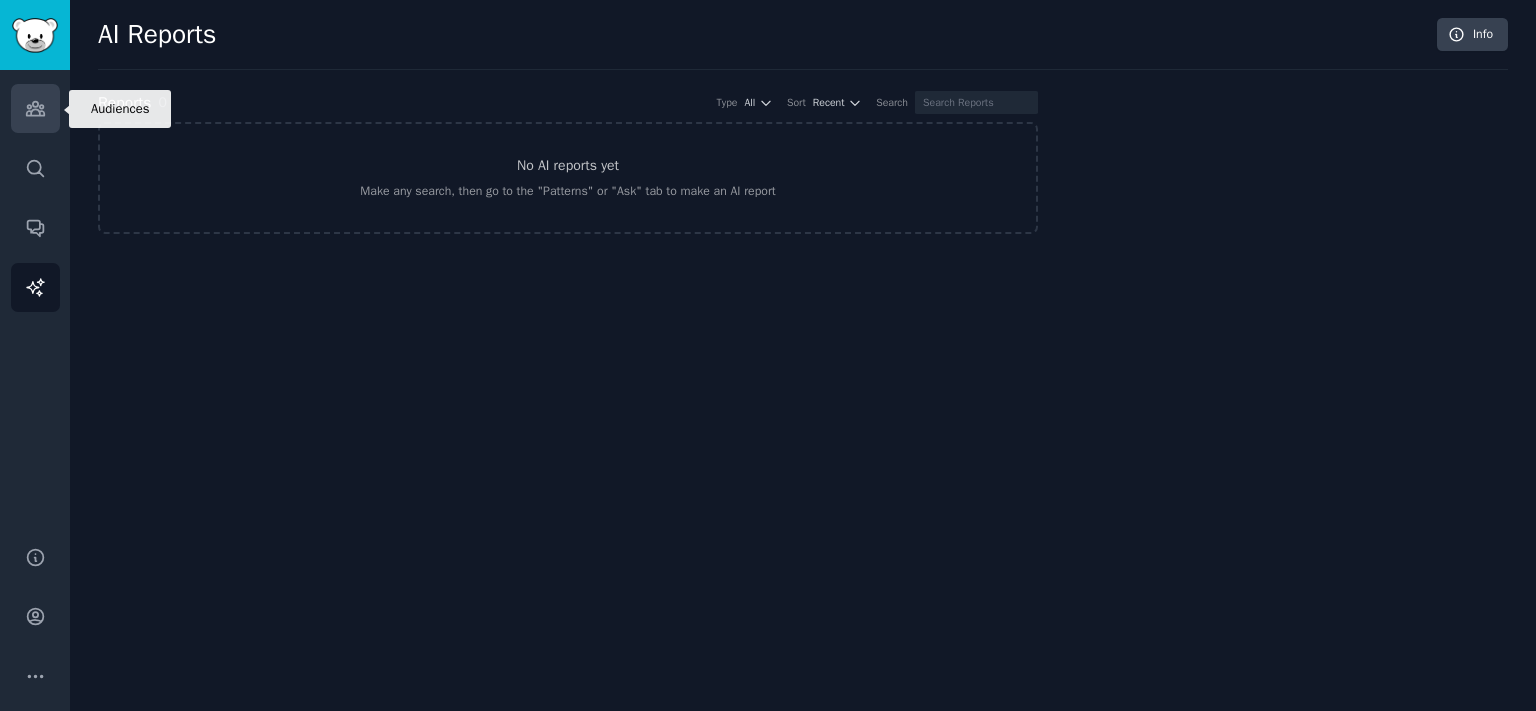 click on "Audiences" at bounding box center (35, 108) 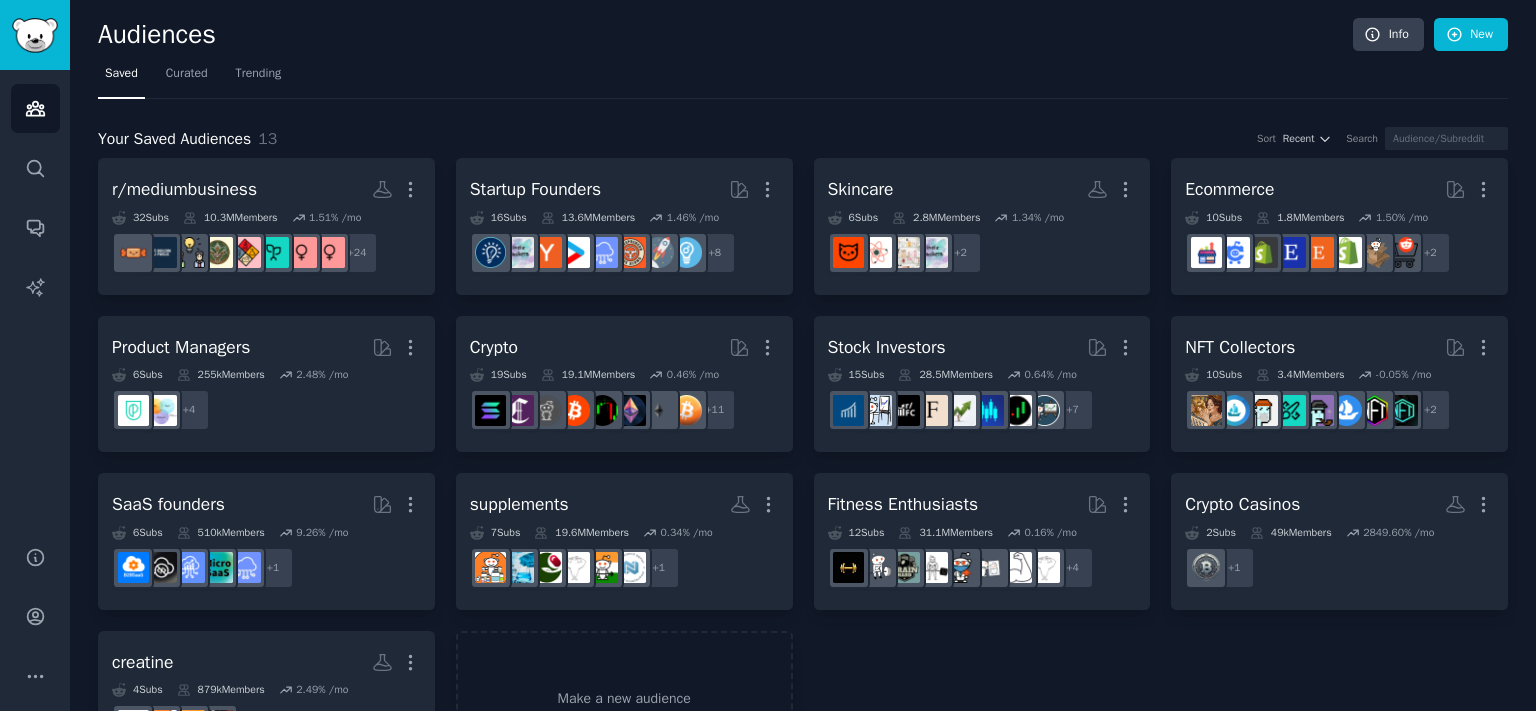click on "Audiences Search Conversations AI Reports" at bounding box center (35, 296) 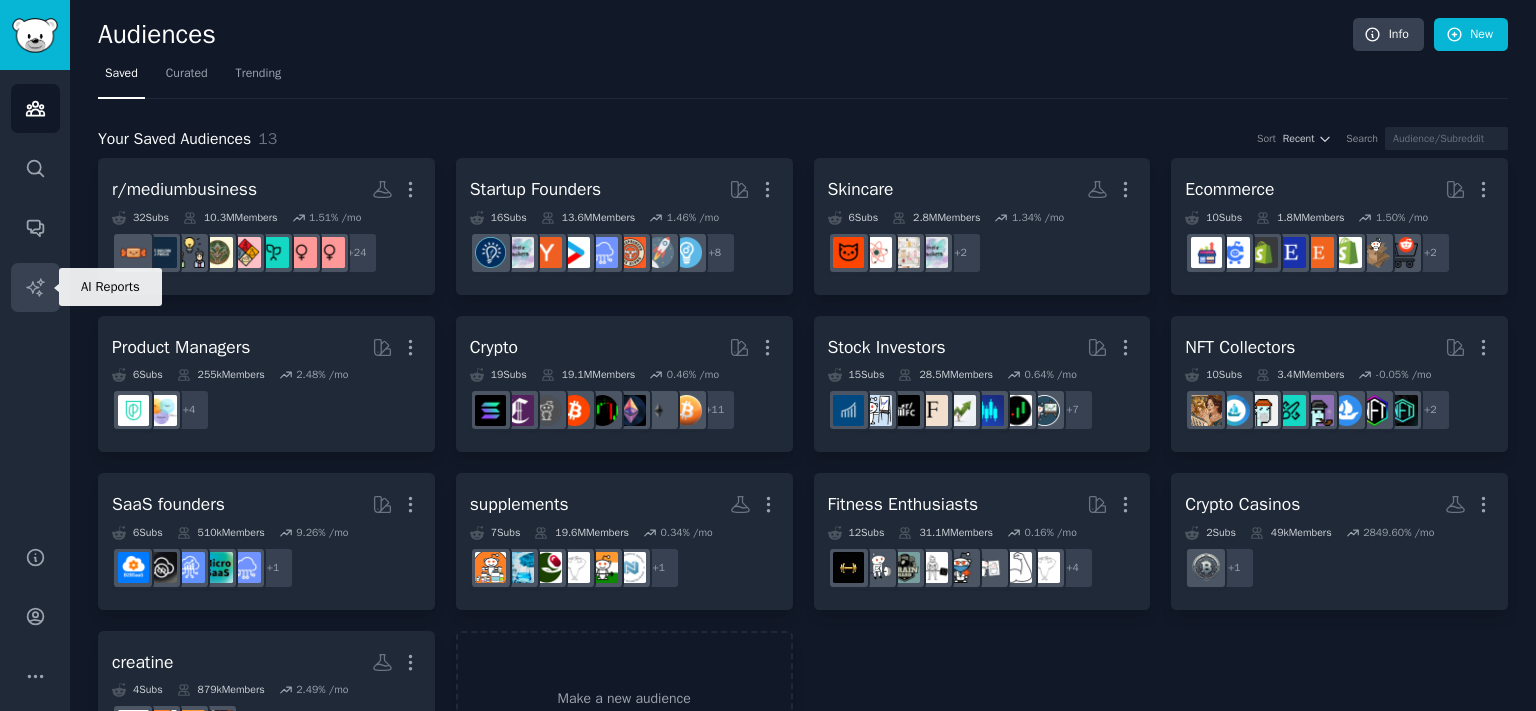 click 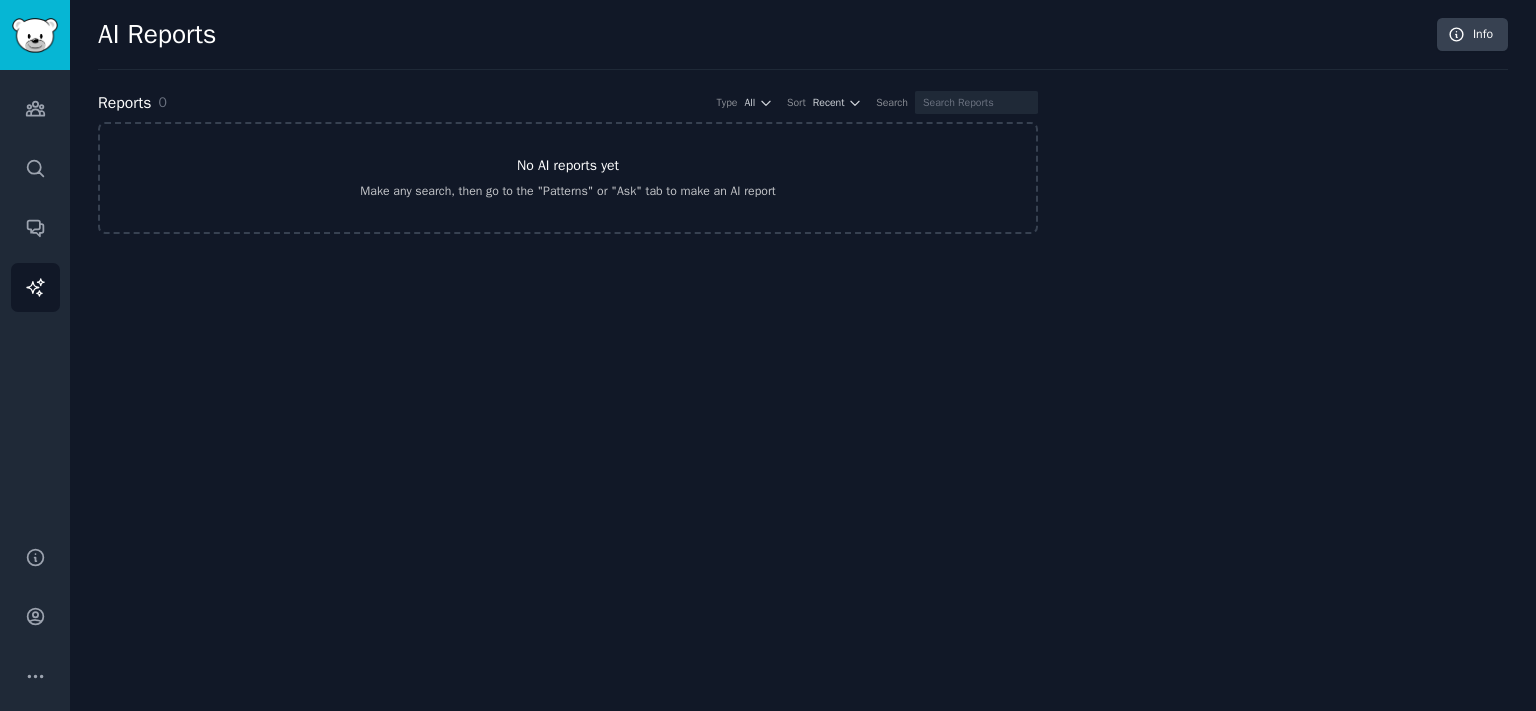 click on "No AI reports yet  Make any search, then go to the "Patterns" or "Ask" tab to make an AI report" at bounding box center (568, 178) 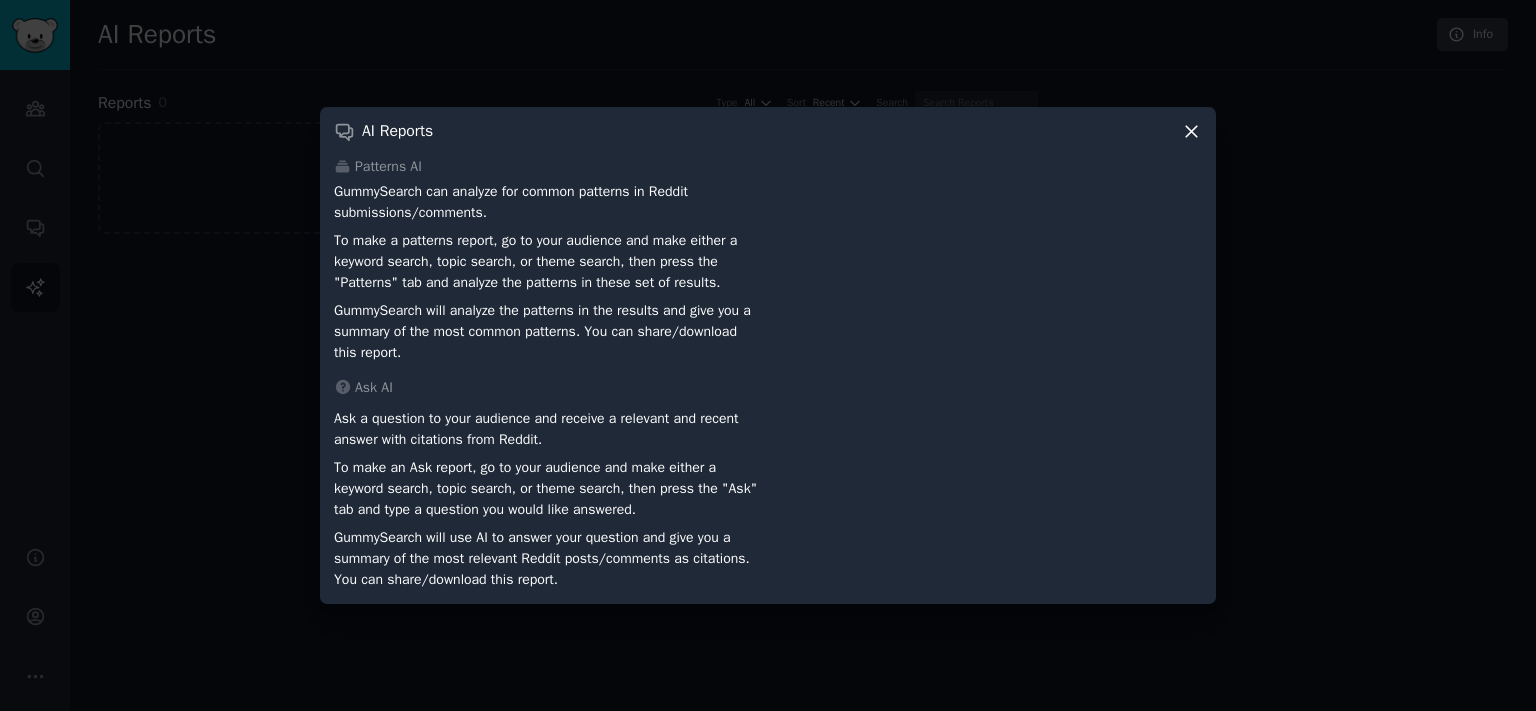 click 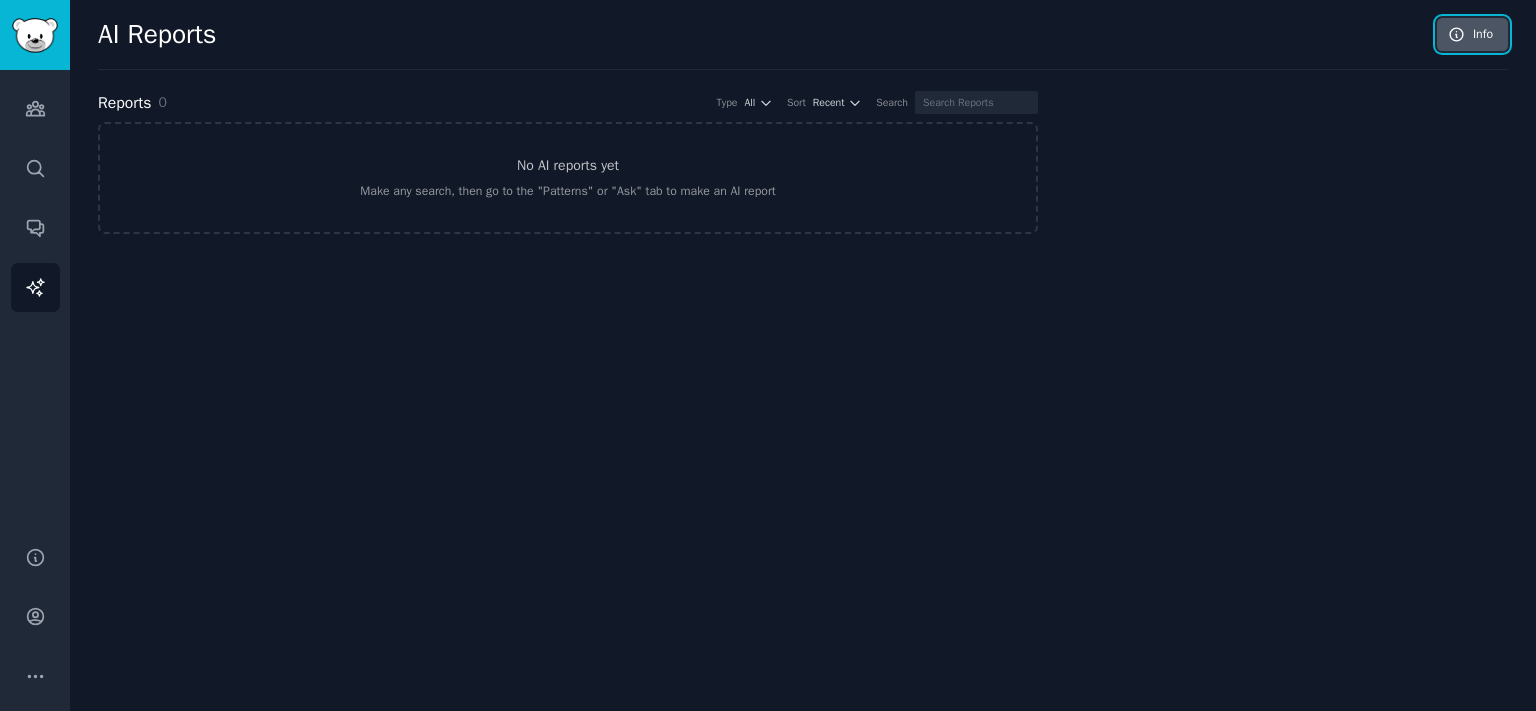 click on "Info" at bounding box center (1472, 35) 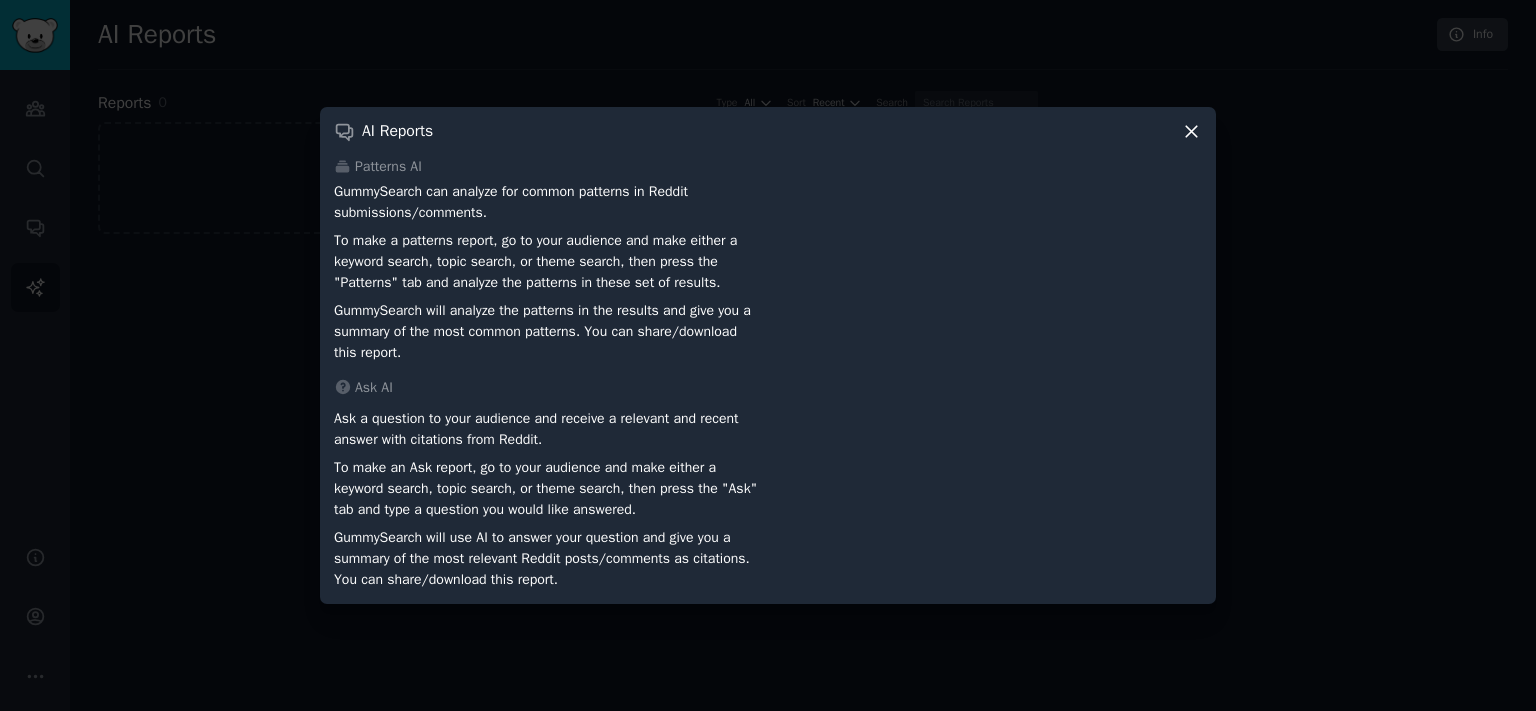click 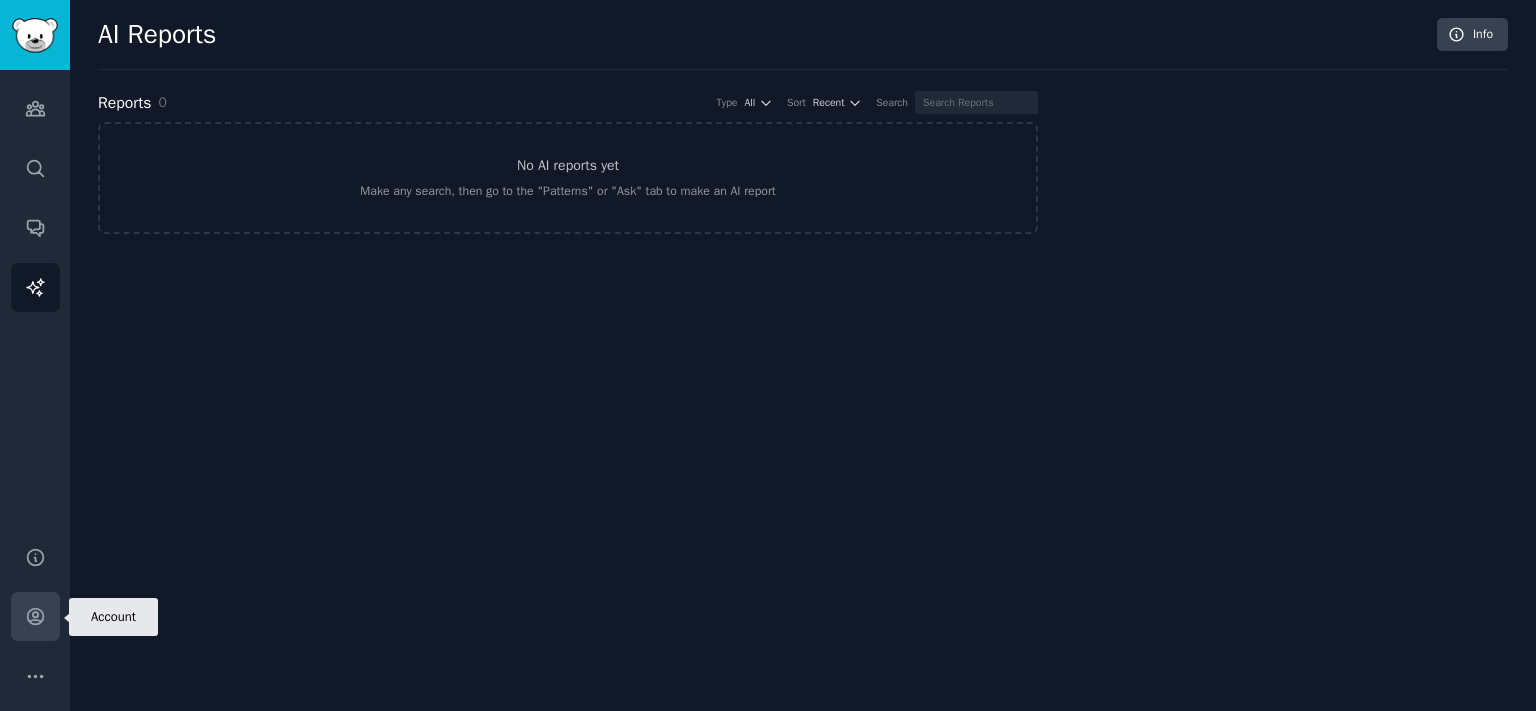 click on "Account" at bounding box center (35, 616) 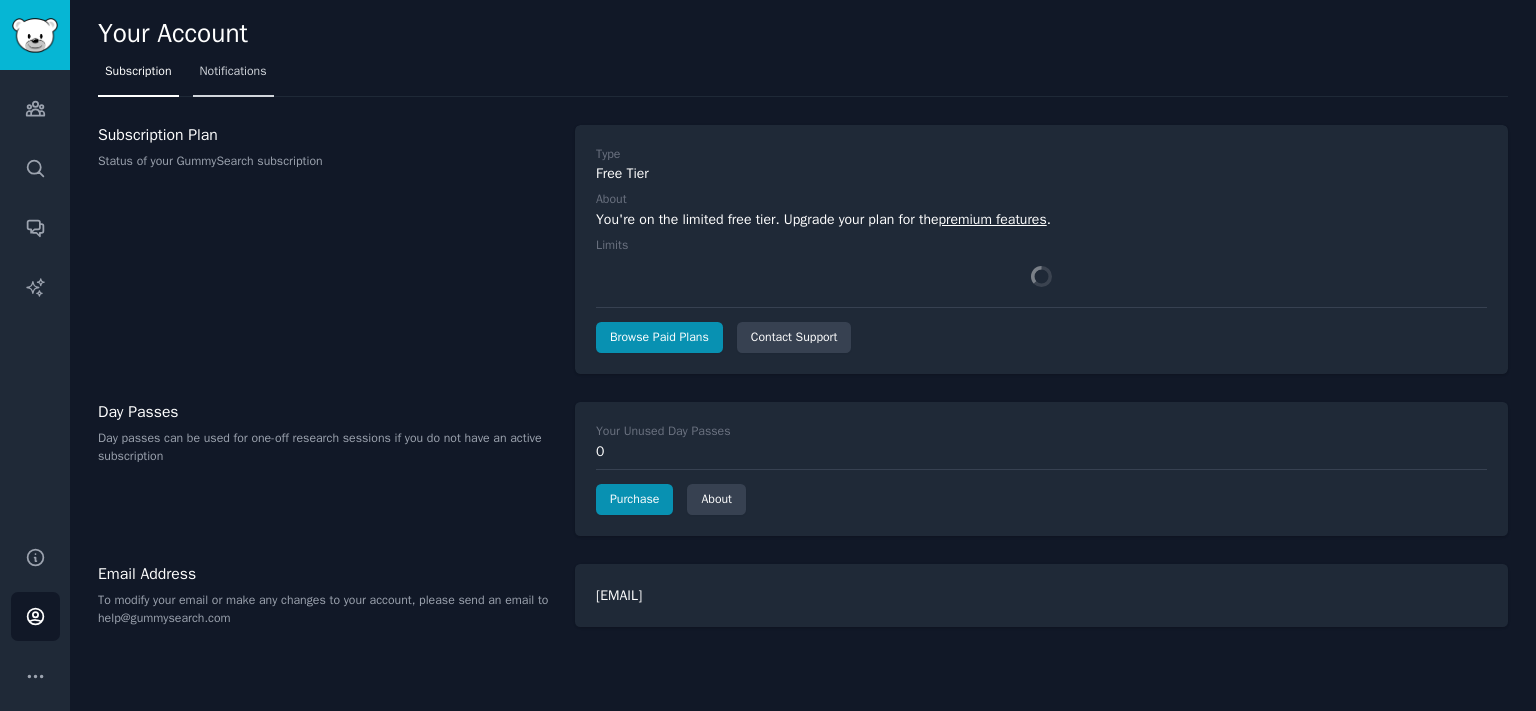 click on "Notifications" at bounding box center [233, 72] 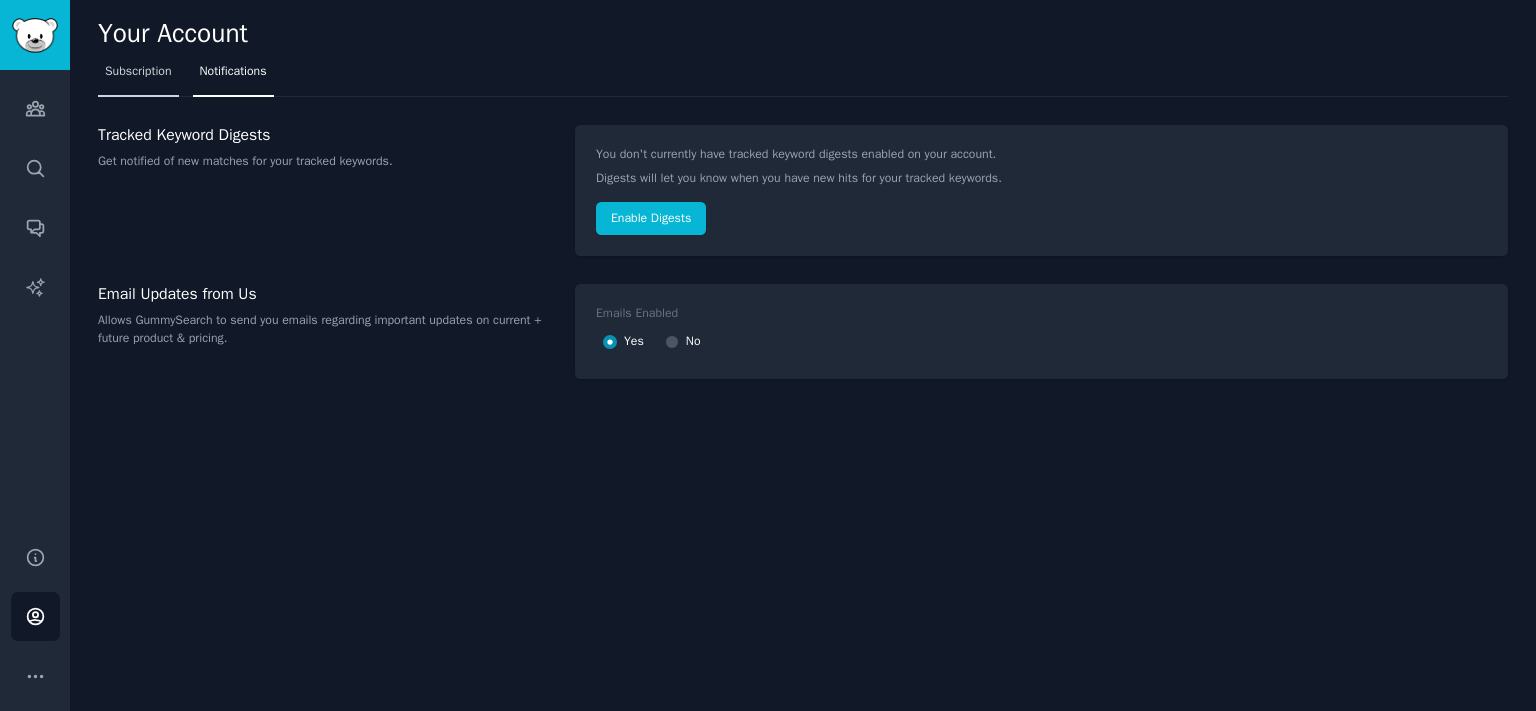 click on "Subscription" at bounding box center (138, 76) 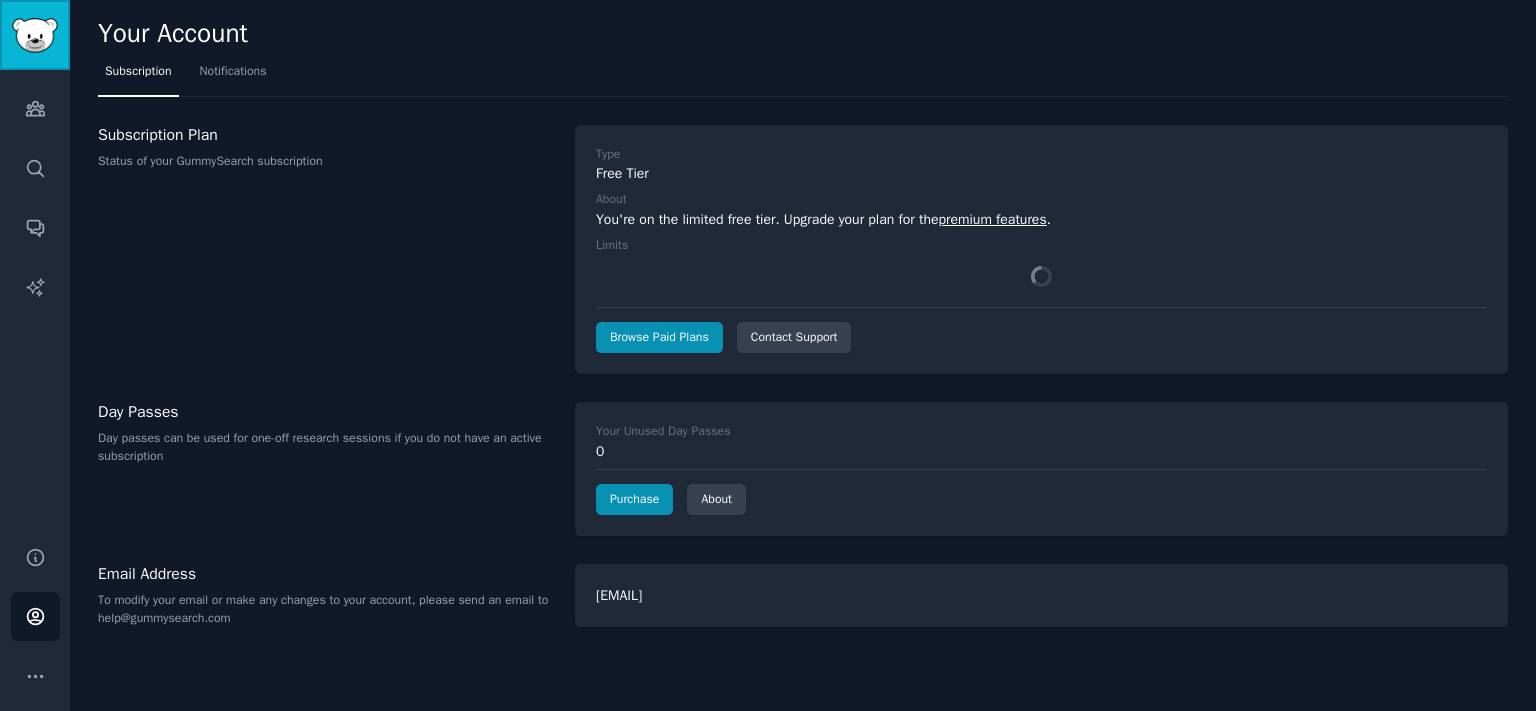 click at bounding box center (35, 35) 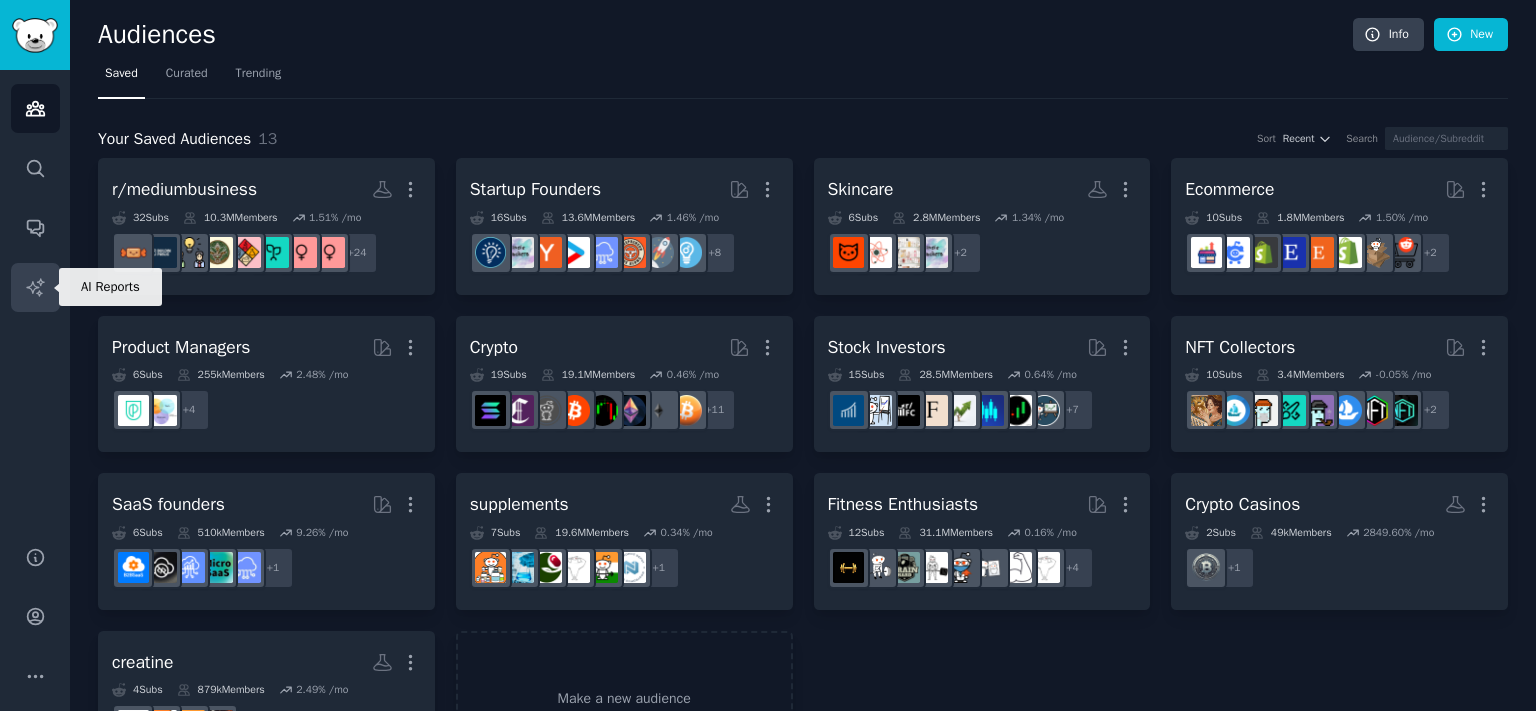 click 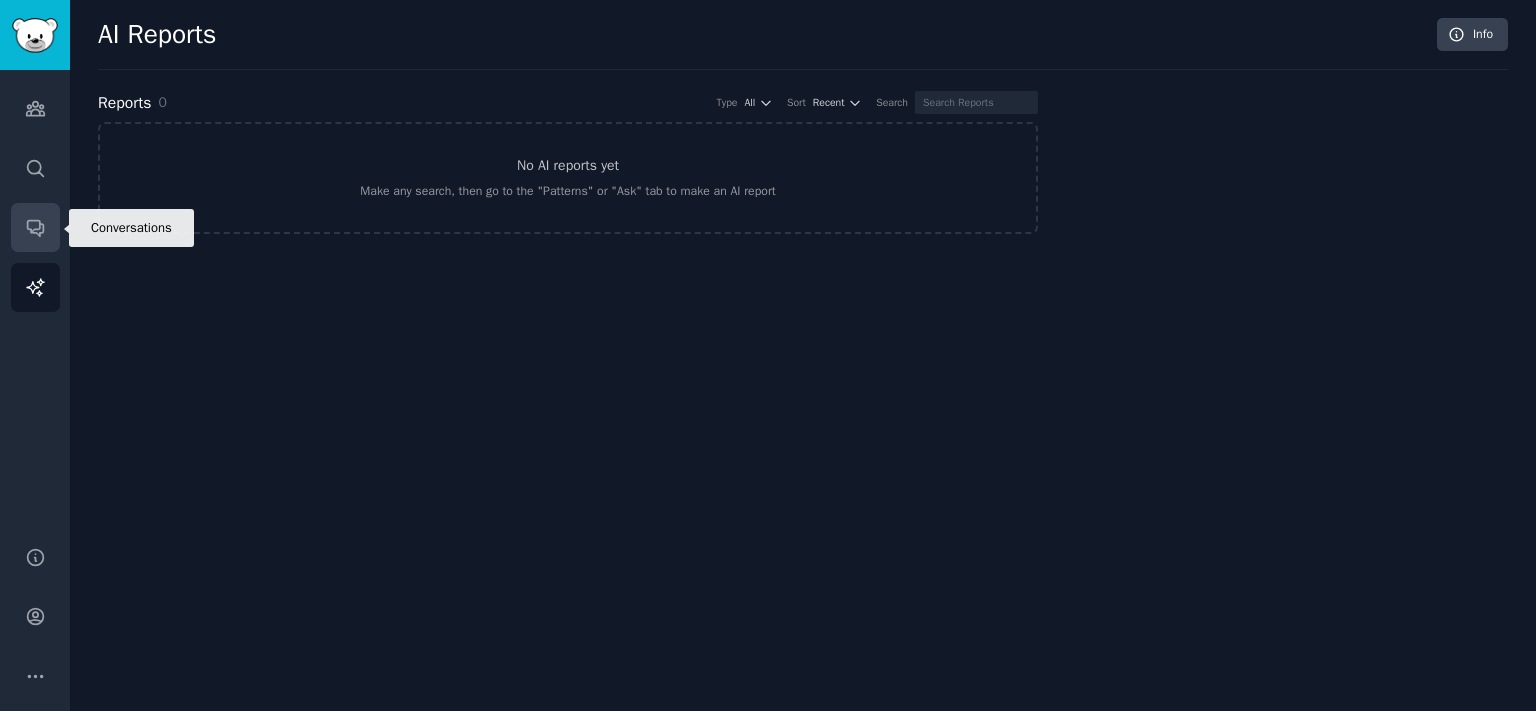 click 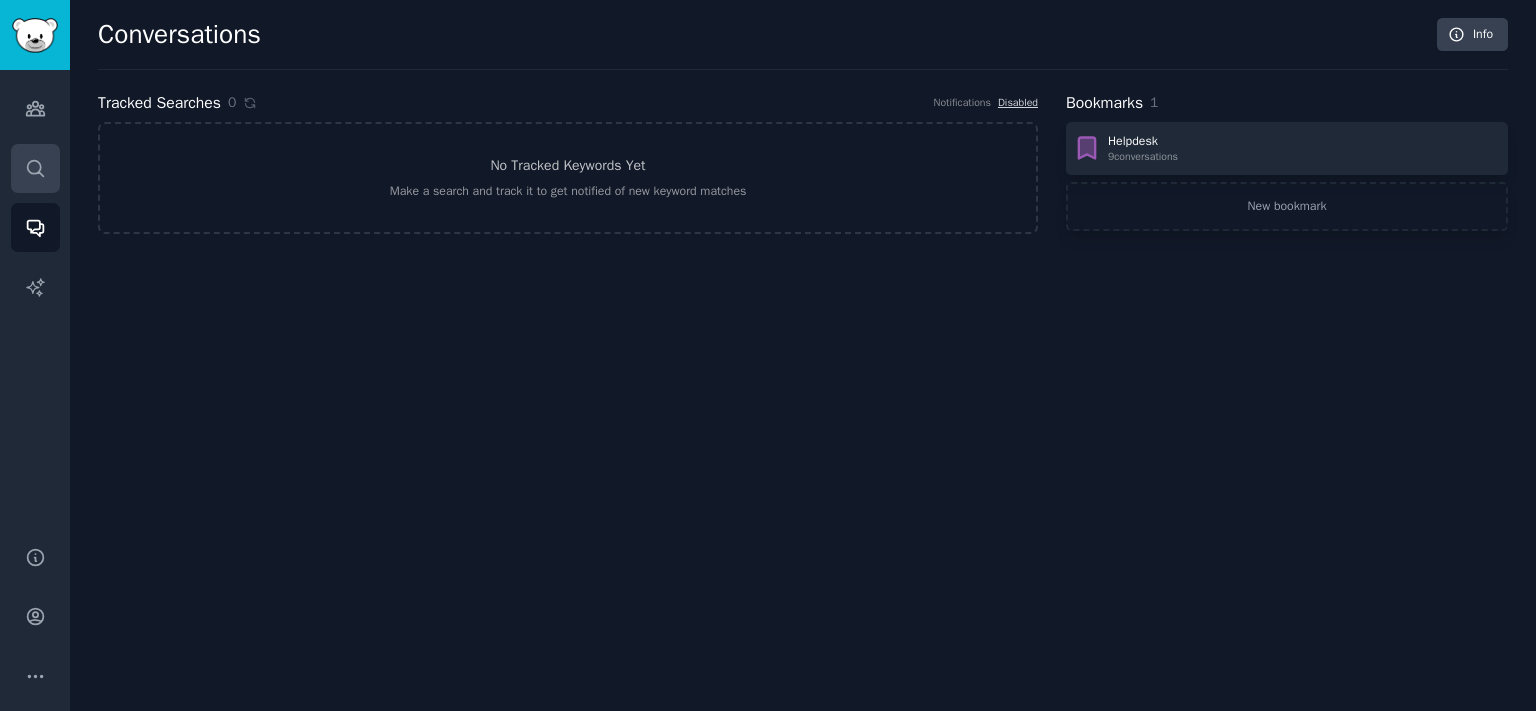 click on "Search" at bounding box center (35, 168) 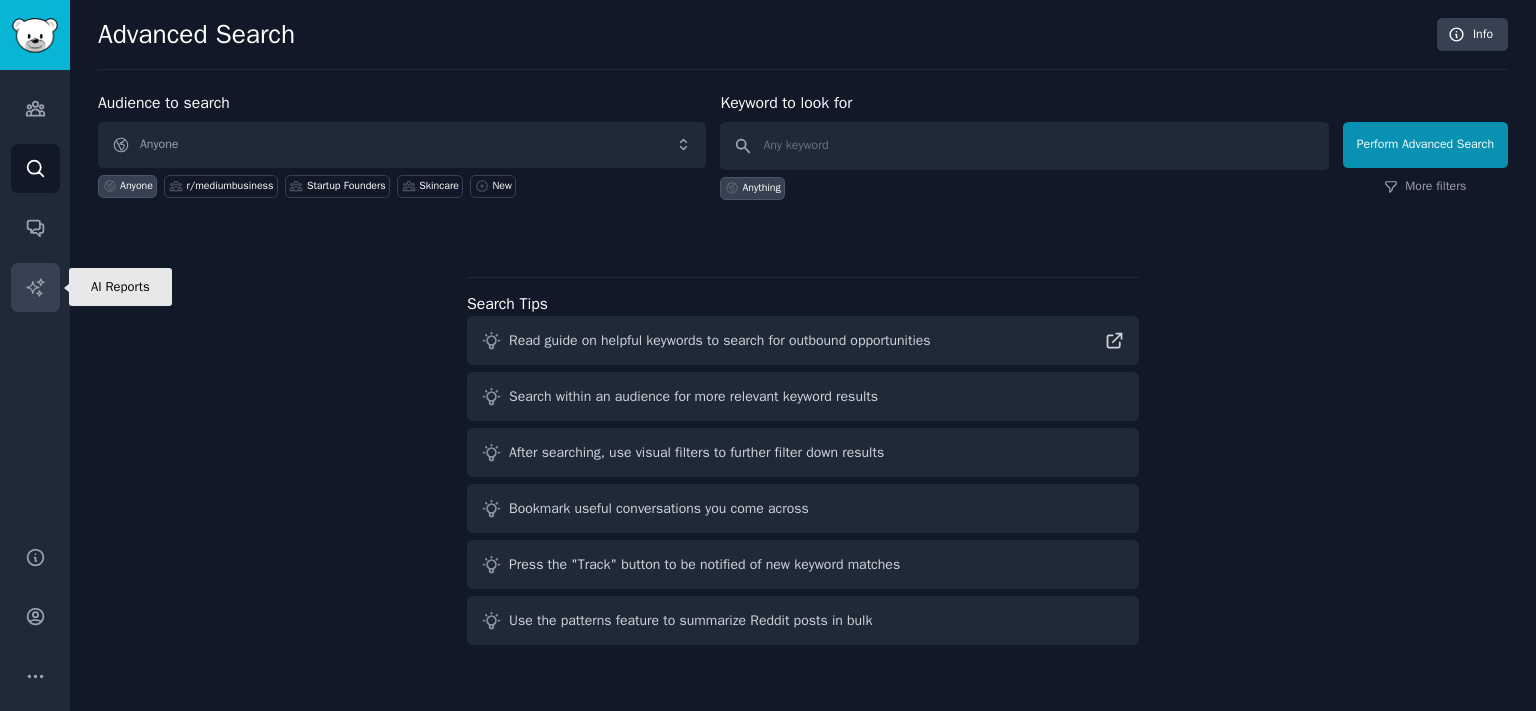 click on "AI Reports" at bounding box center (35, 287) 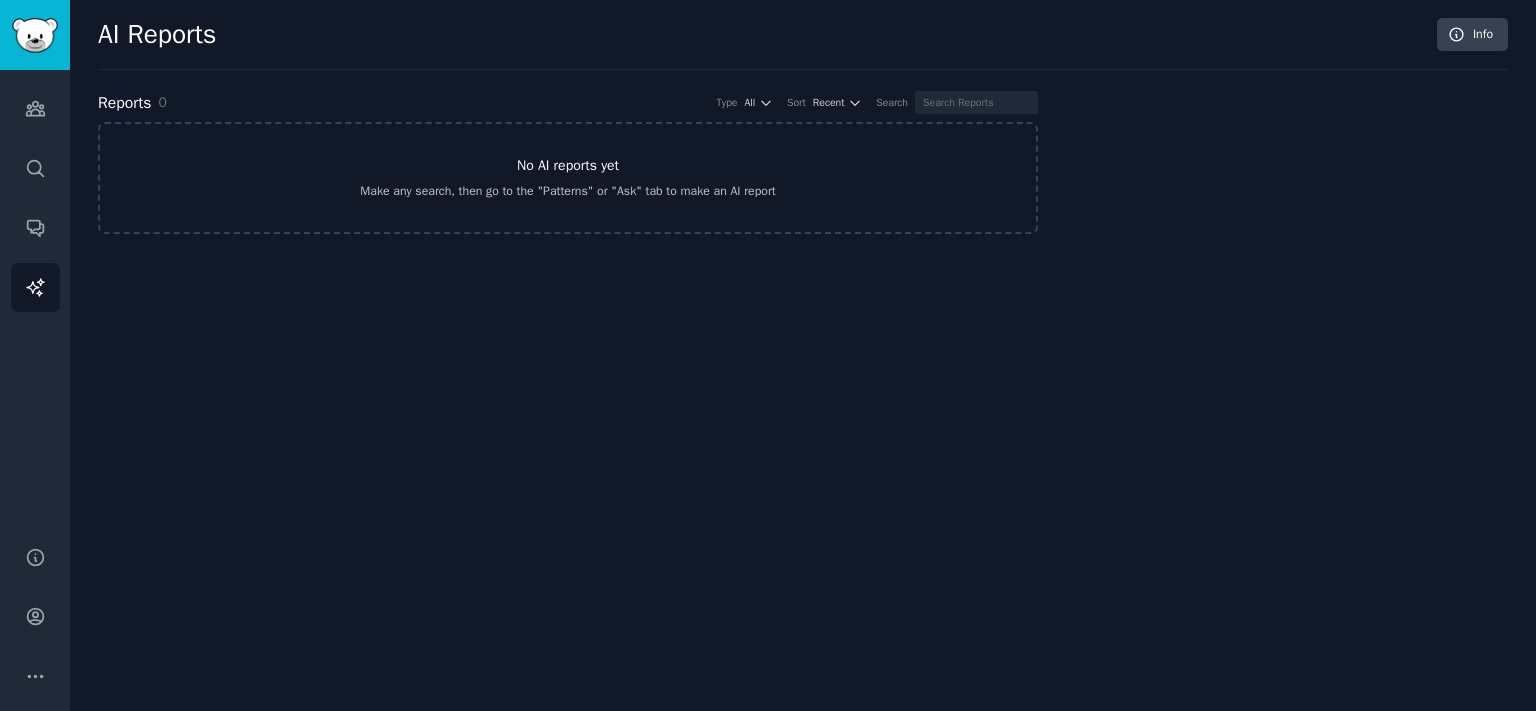 click on "No AI reports yet  Make any search, then go to the "Patterns" or "Ask" tab to make an AI report" at bounding box center [568, 178] 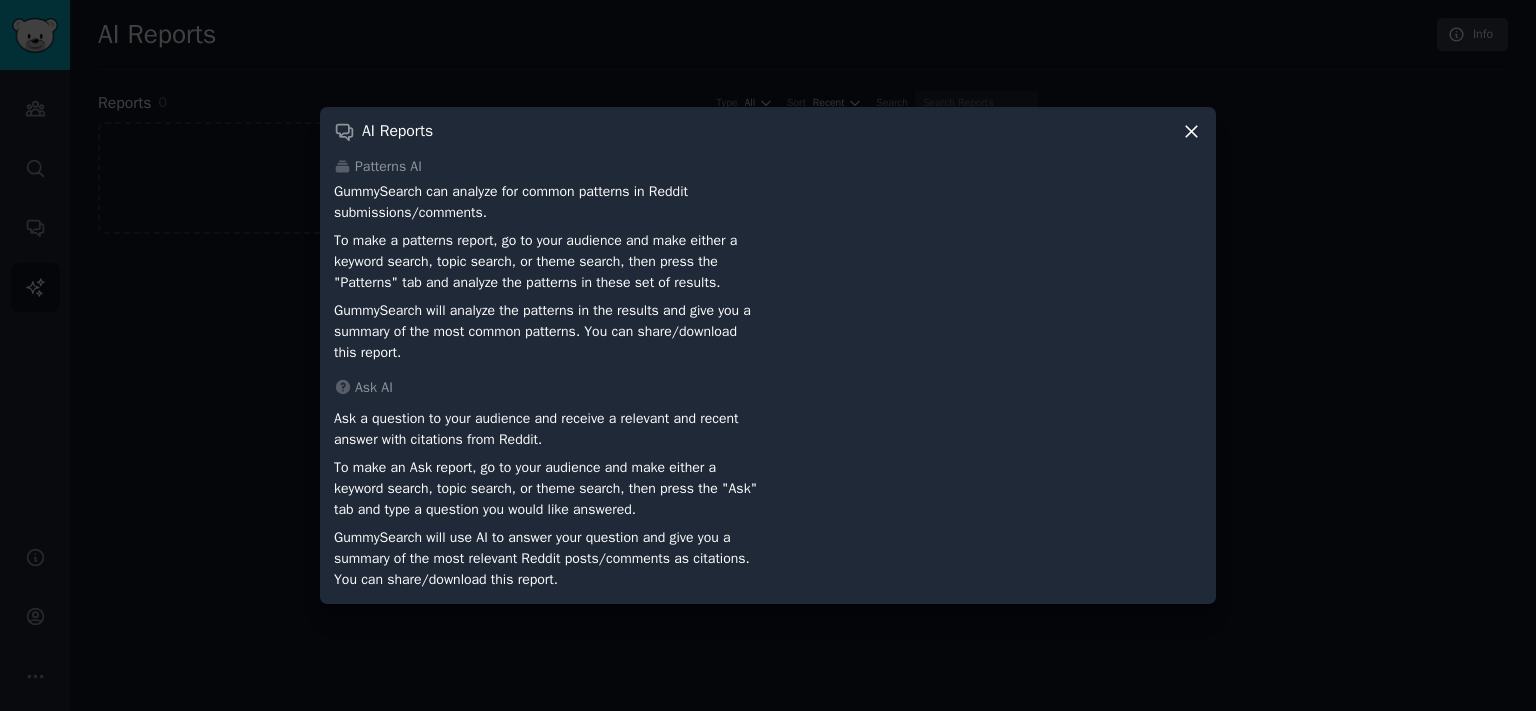 click 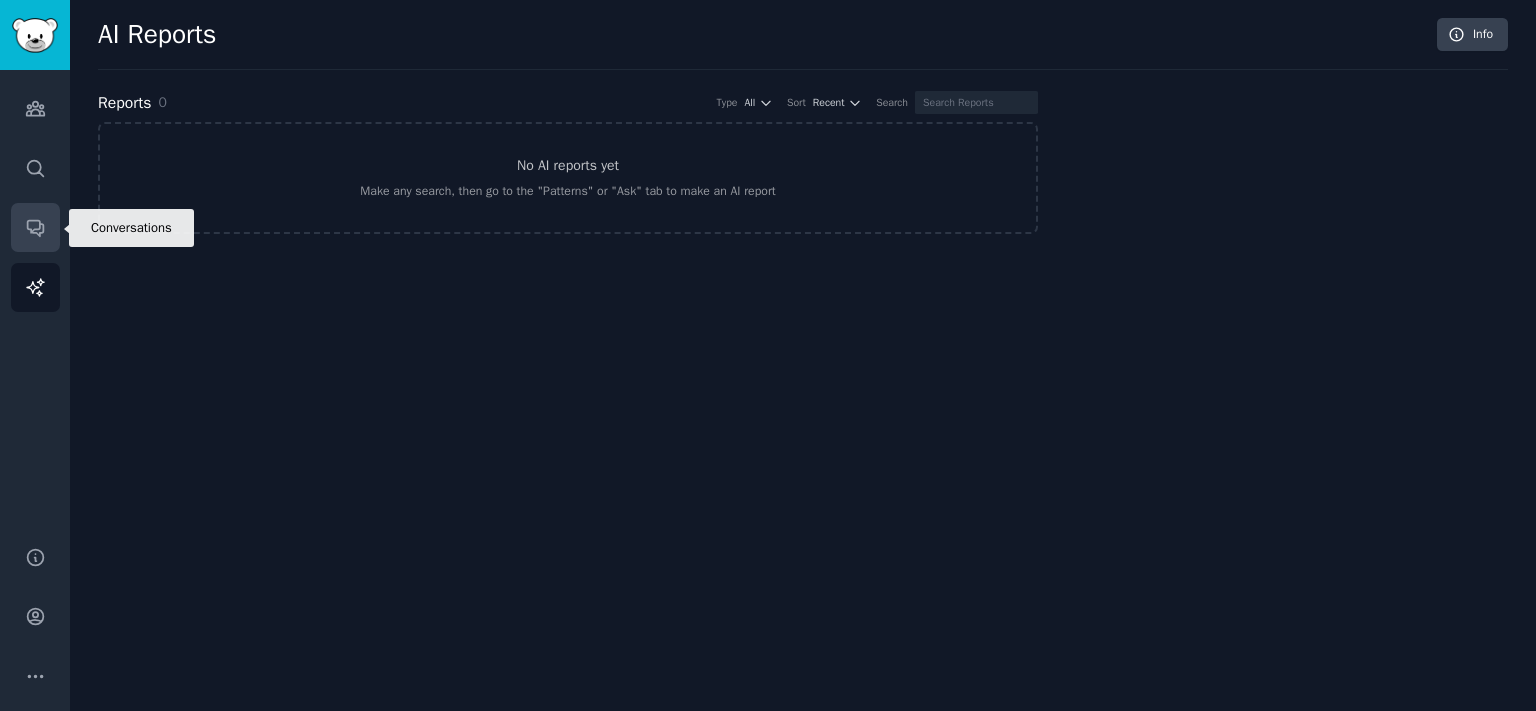 click 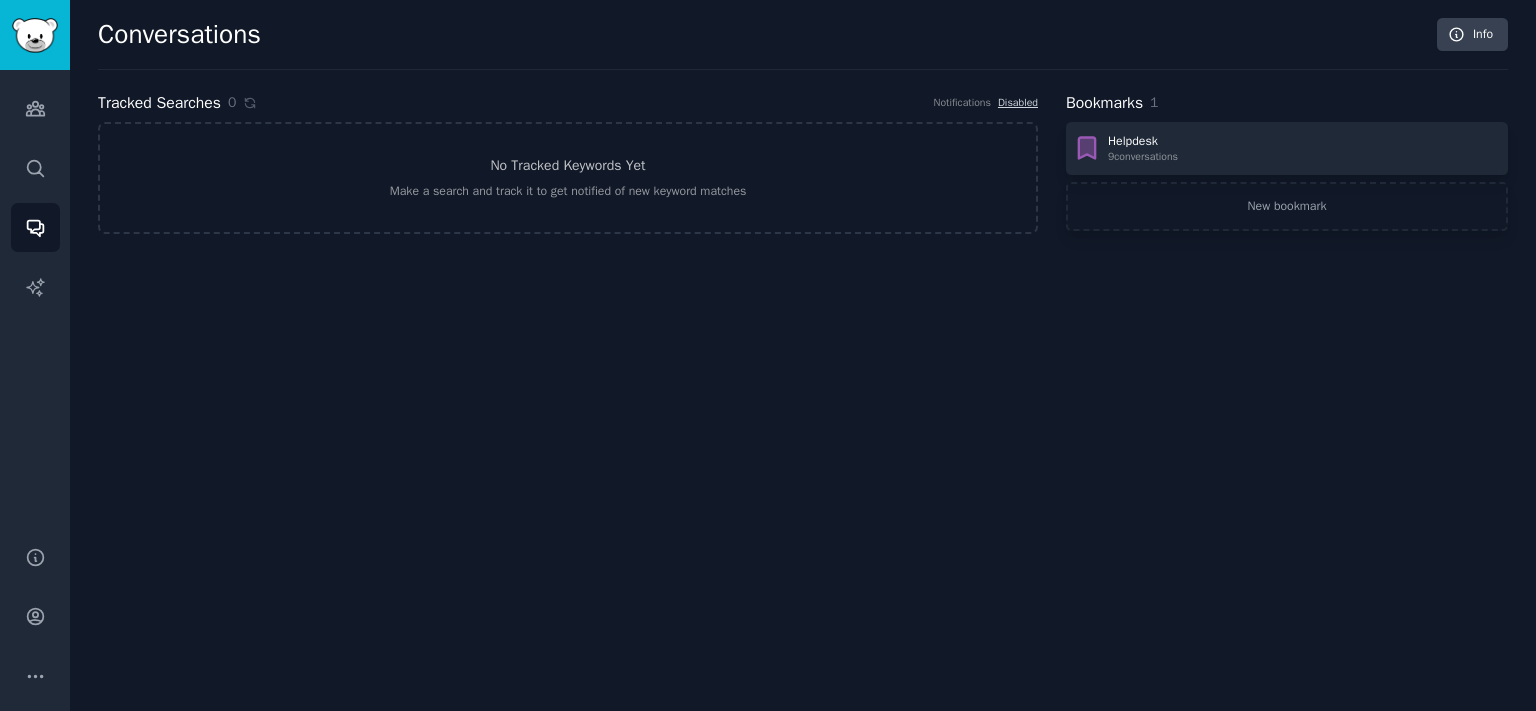 click on "Audiences Search Conversations AI Reports" at bounding box center (35, 296) 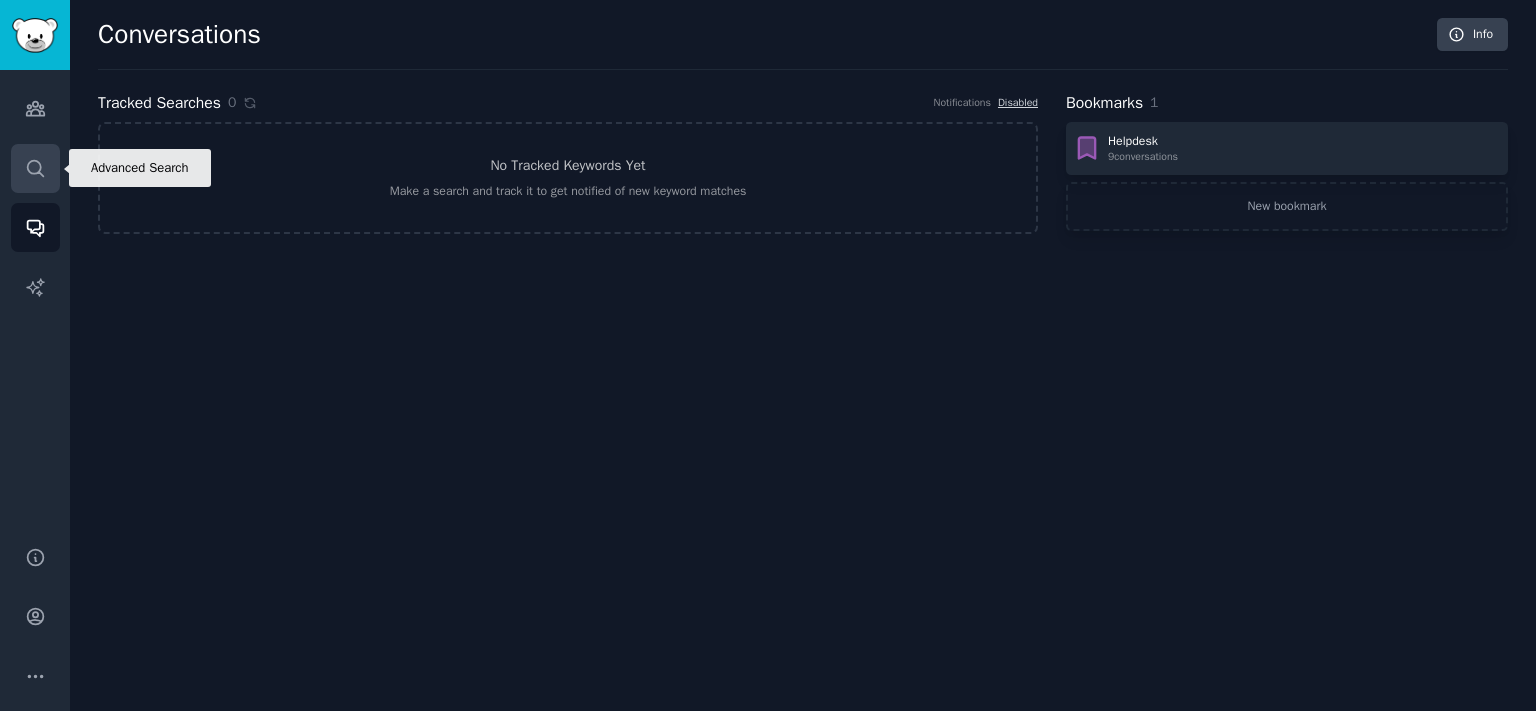 click 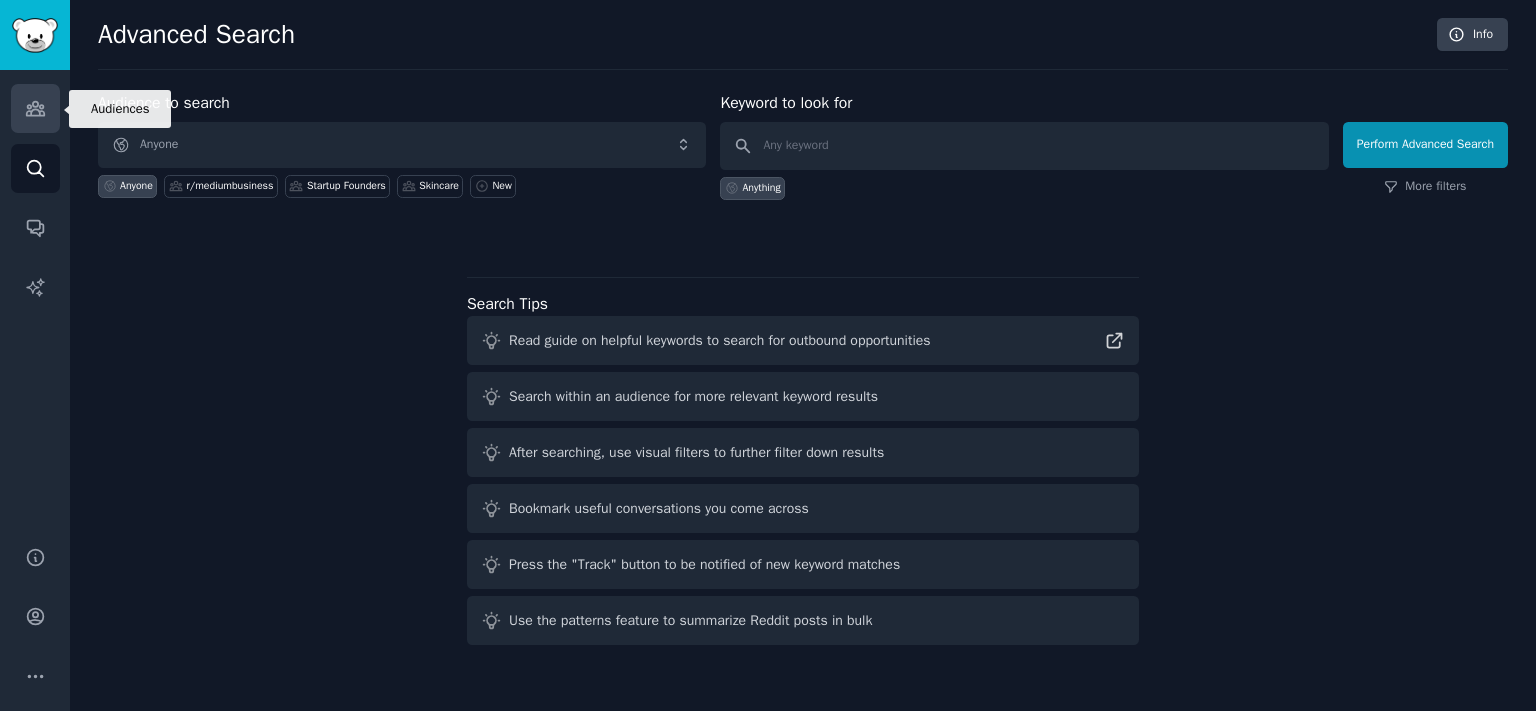 click on "Audiences" at bounding box center [35, 108] 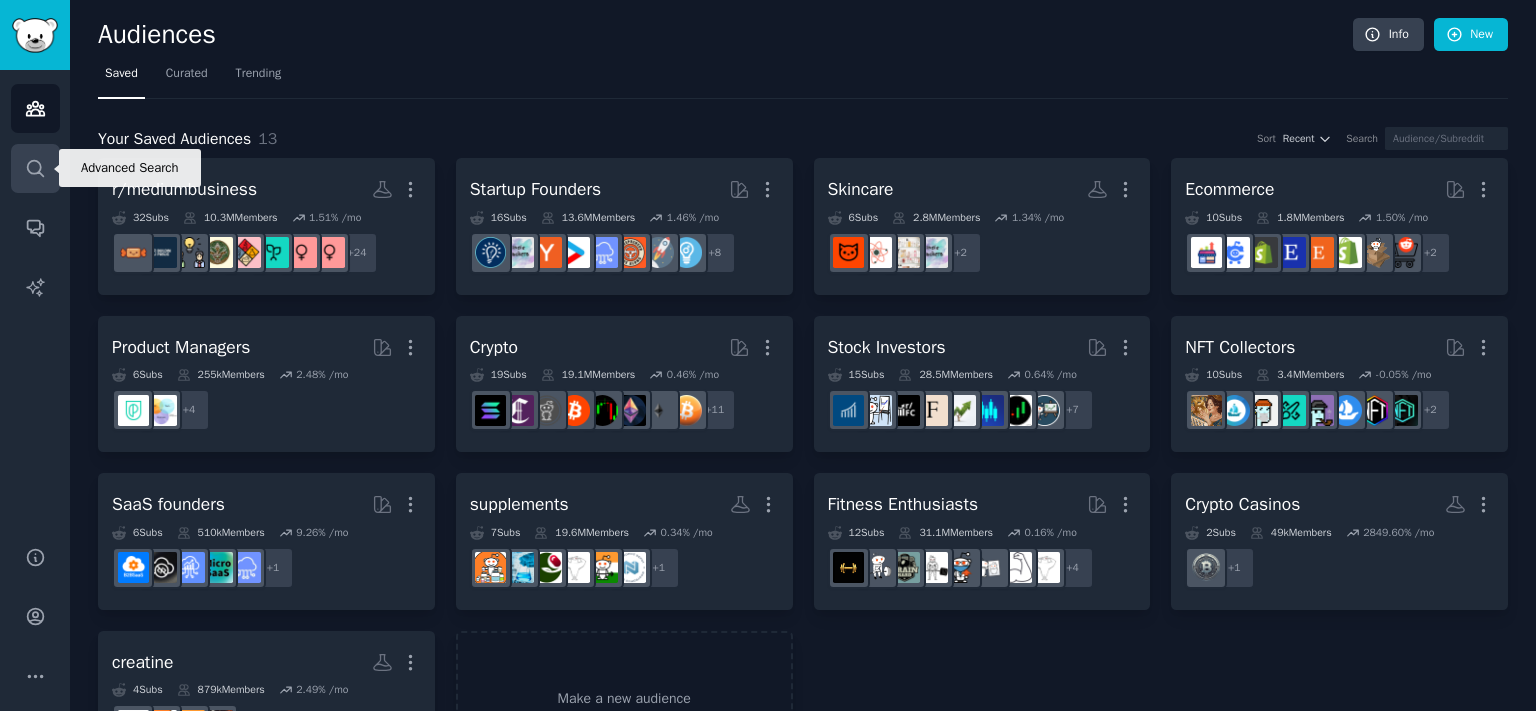 click 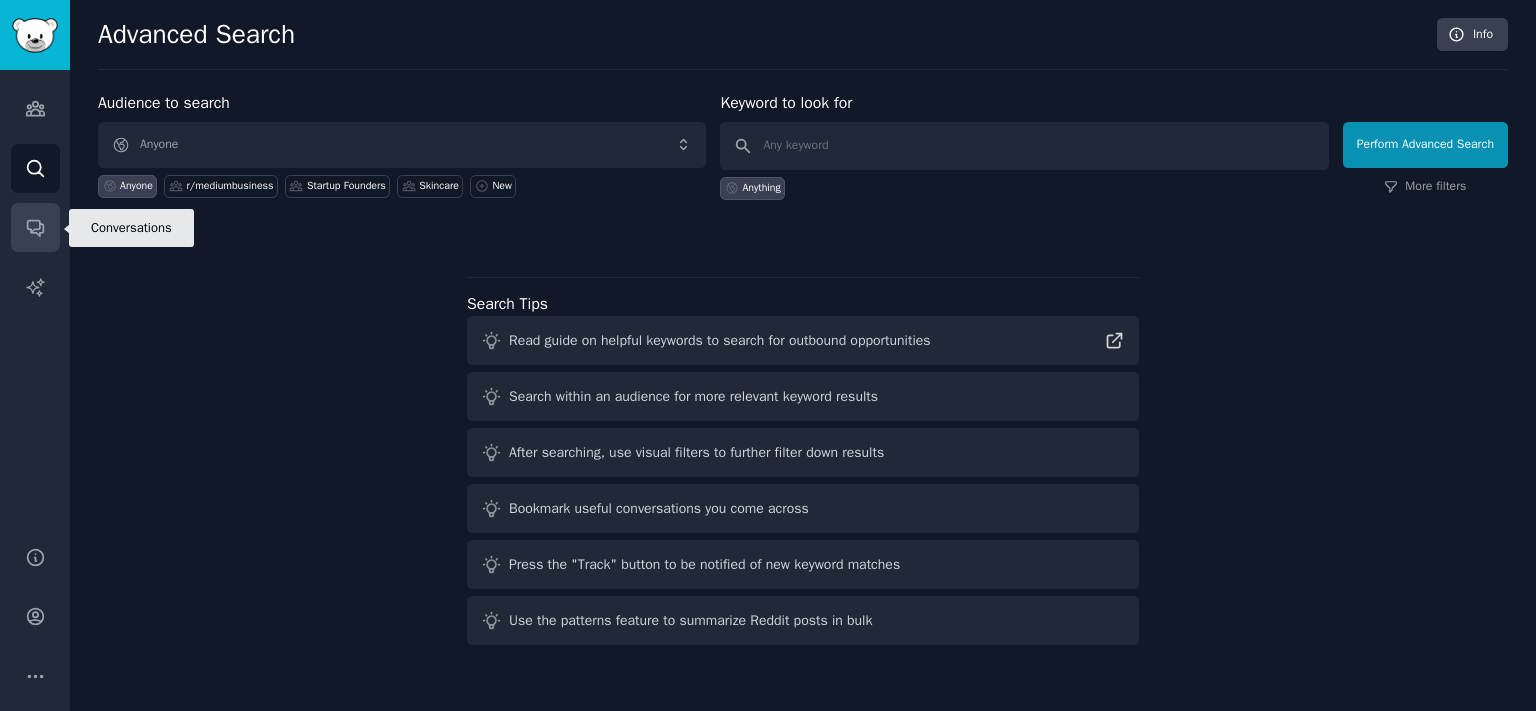 click 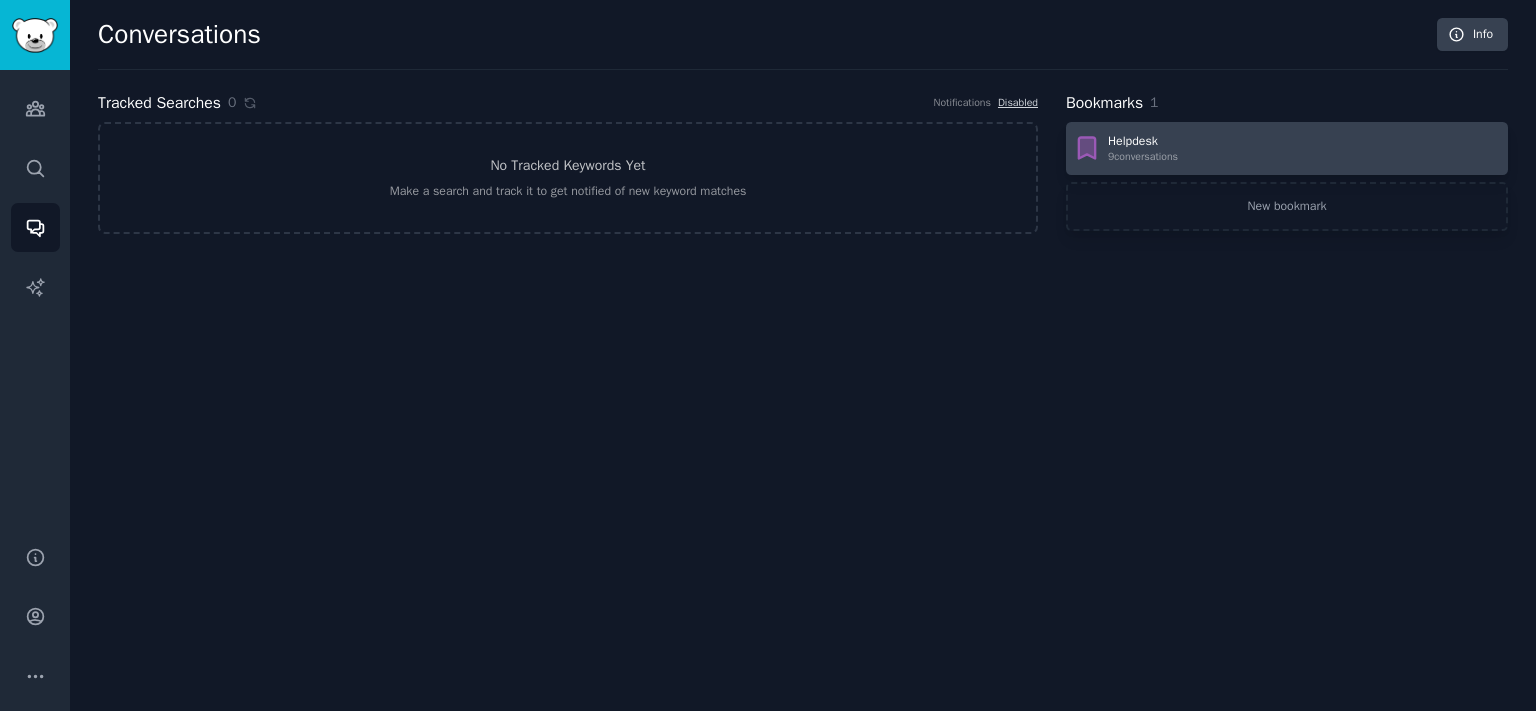 click on "Helpdesk 9  conversation s" at bounding box center (1287, 149) 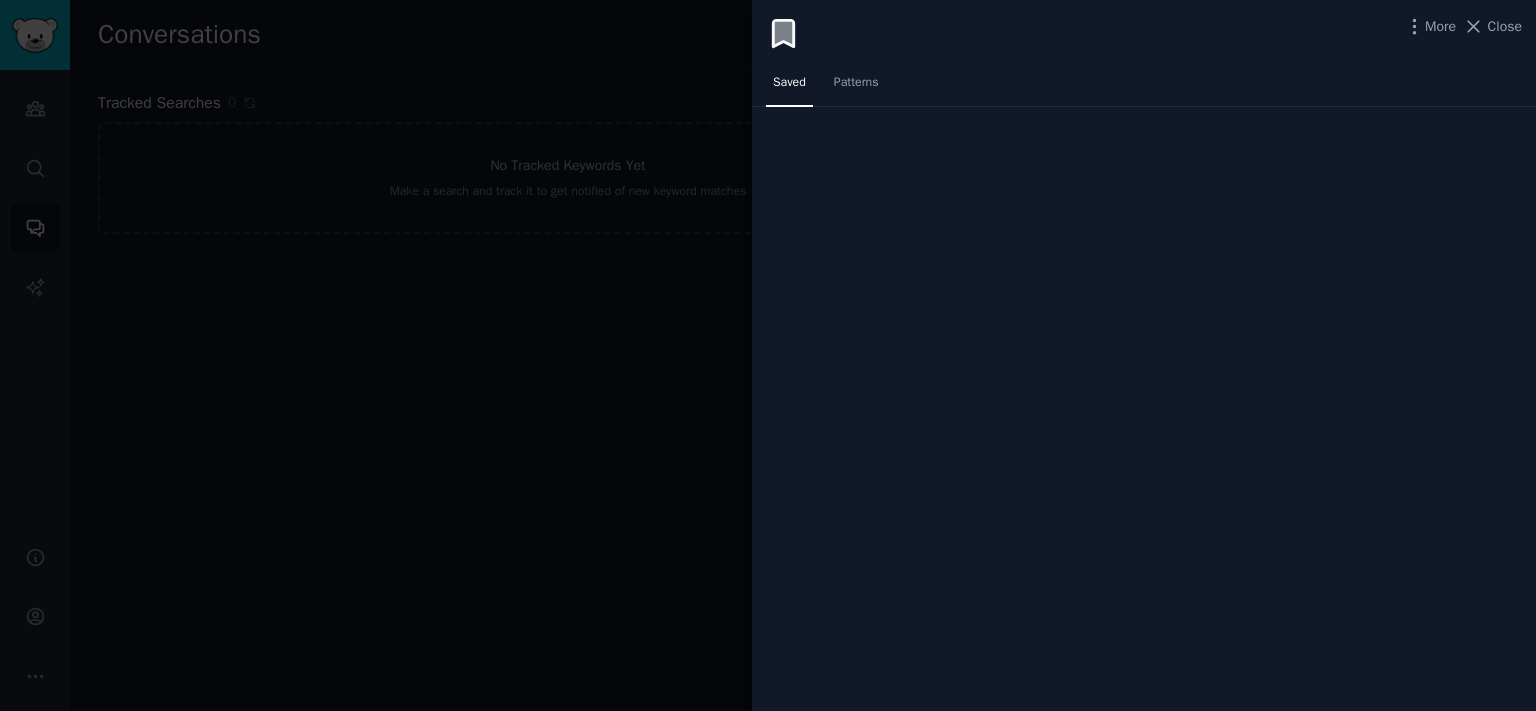 click on "More Close  Saved Patterns" at bounding box center (1144, 355) 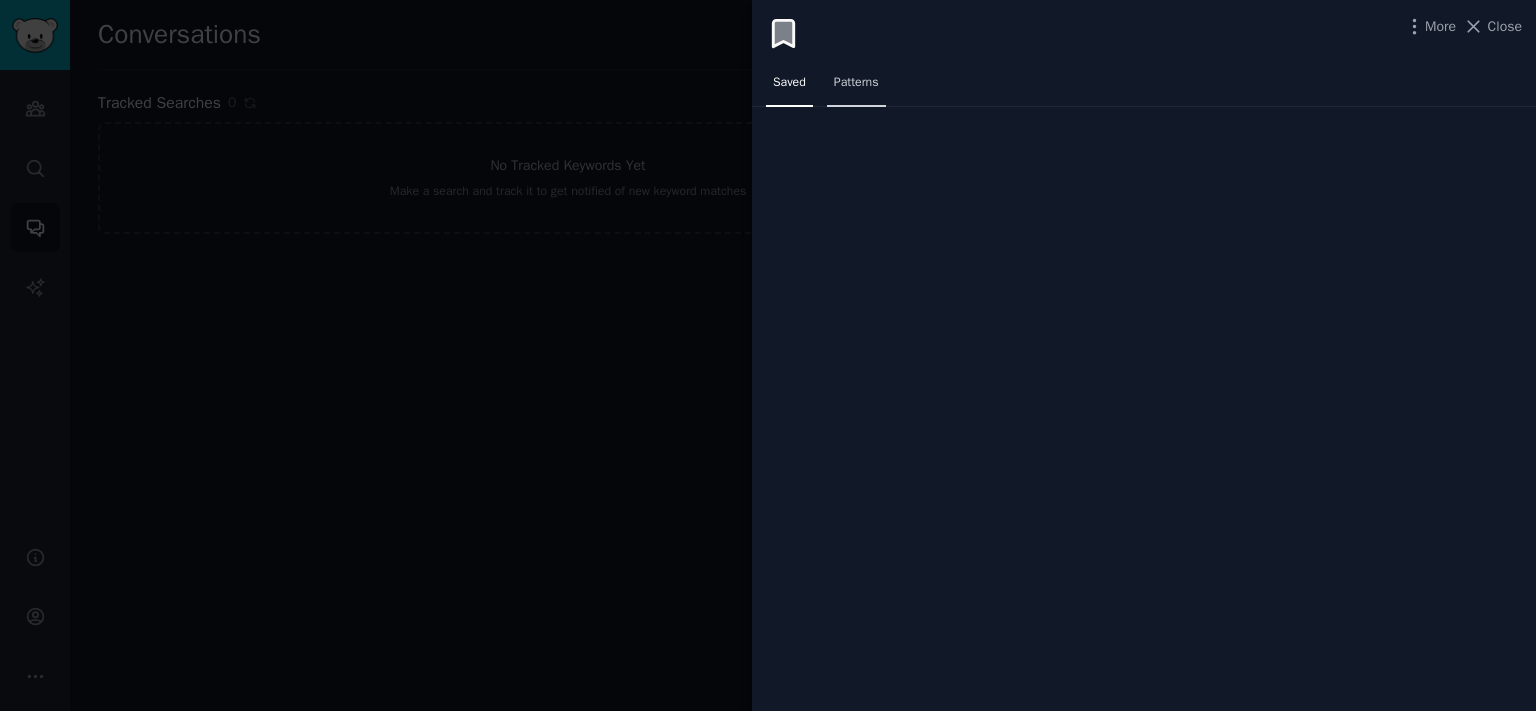 click on "Patterns" at bounding box center [856, 87] 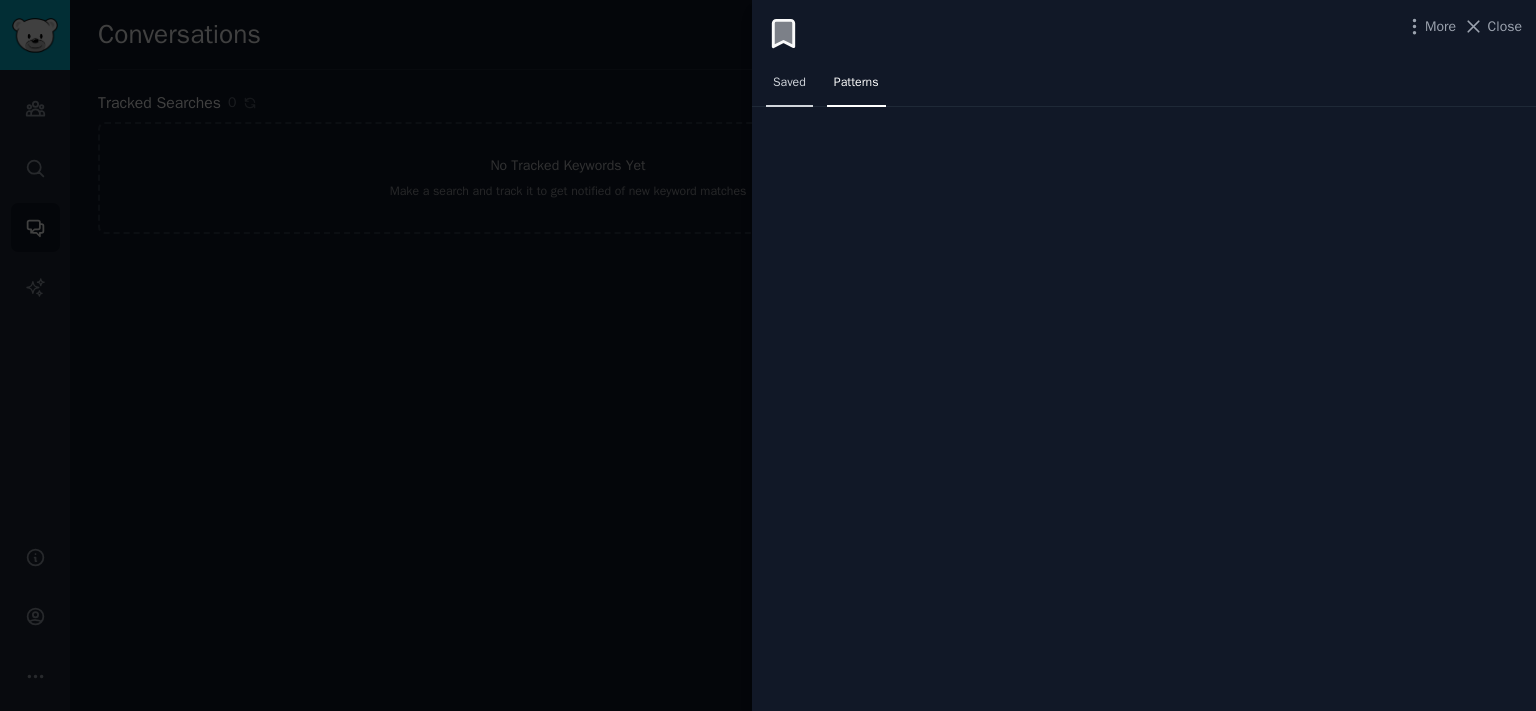 click on "Saved" at bounding box center (789, 87) 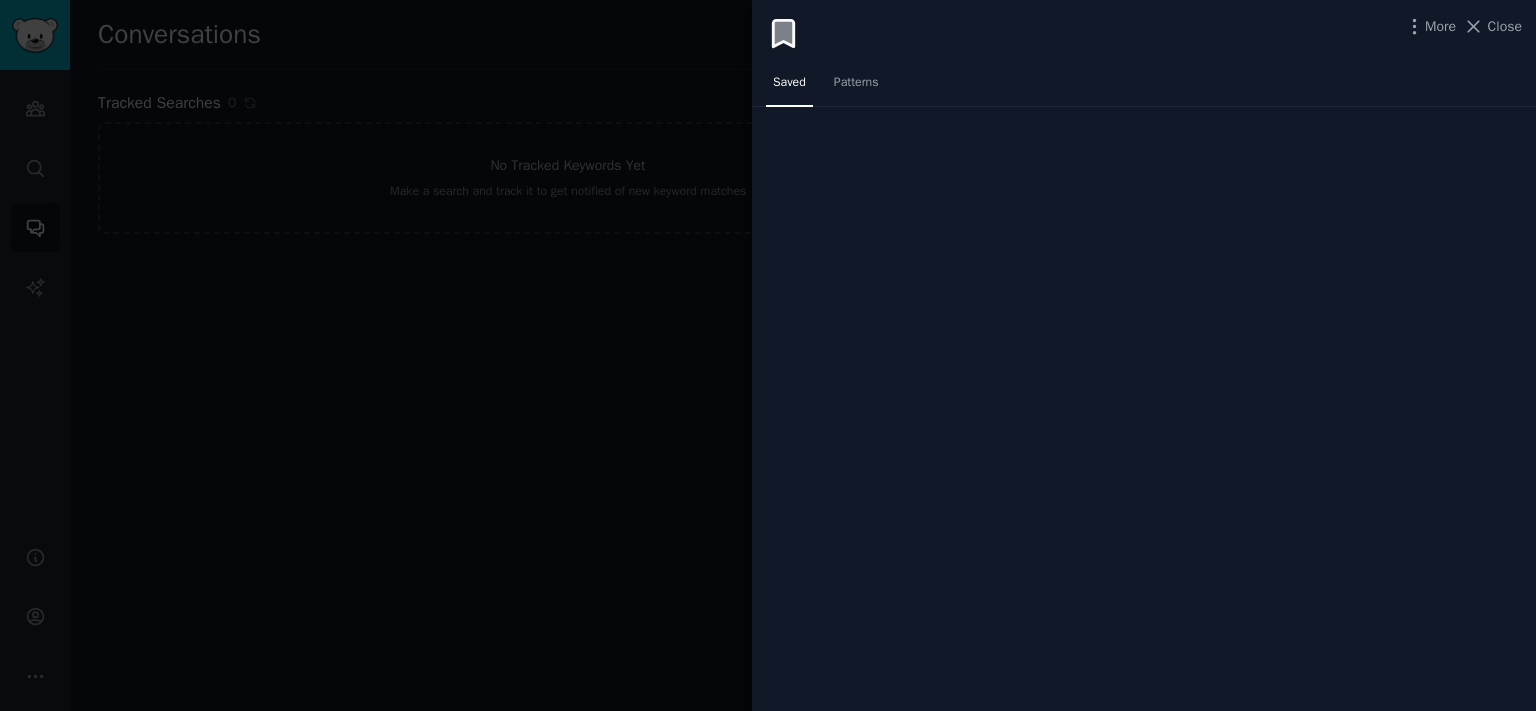 scroll, scrollTop: 0, scrollLeft: 0, axis: both 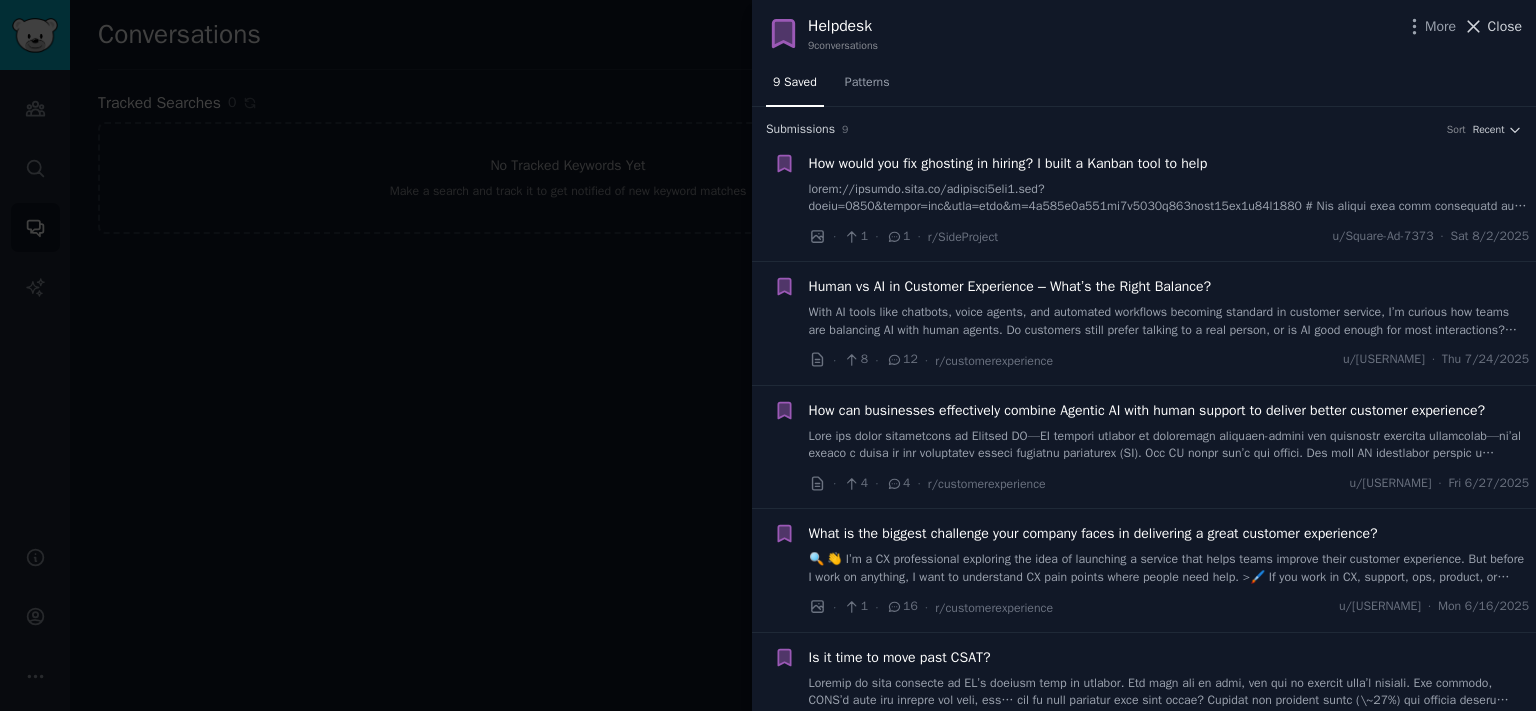 click on "Close" at bounding box center (1505, 26) 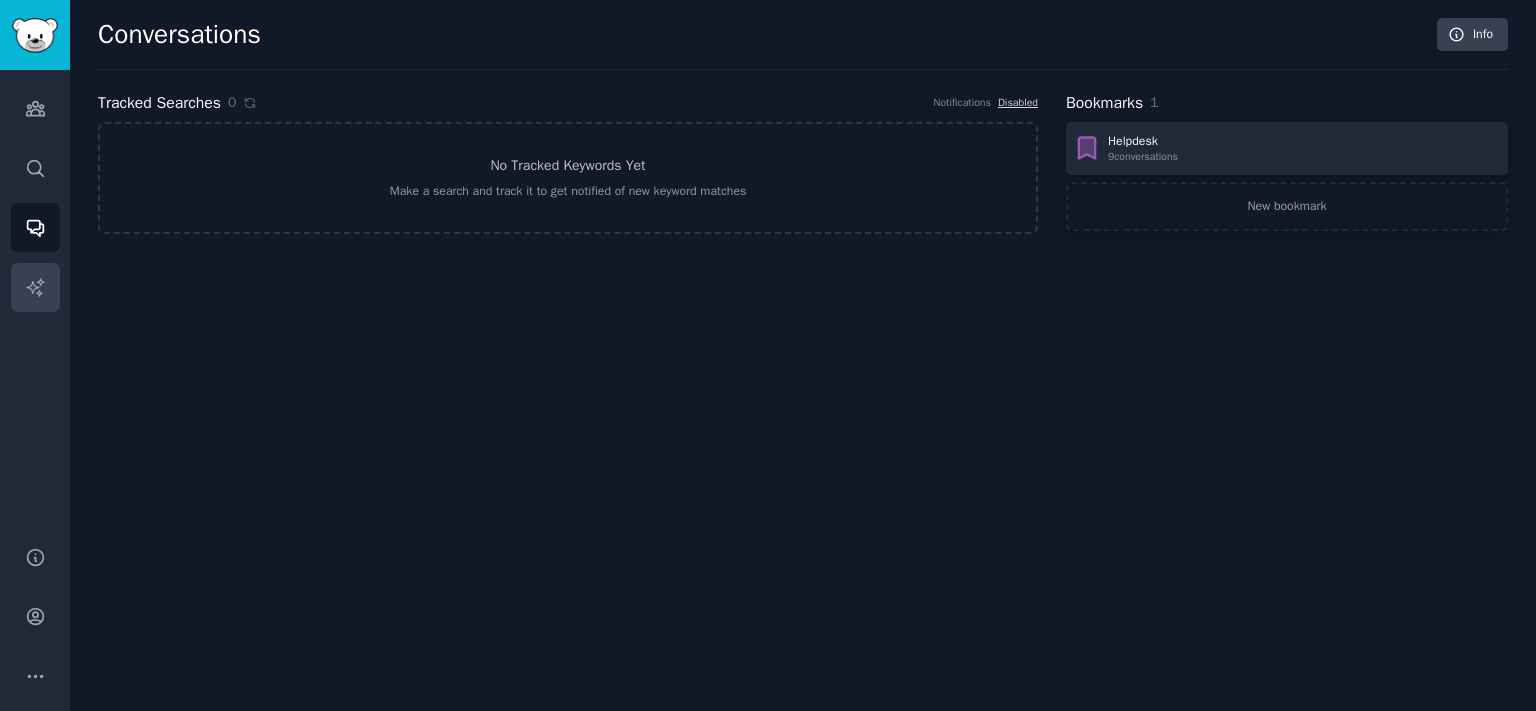 click 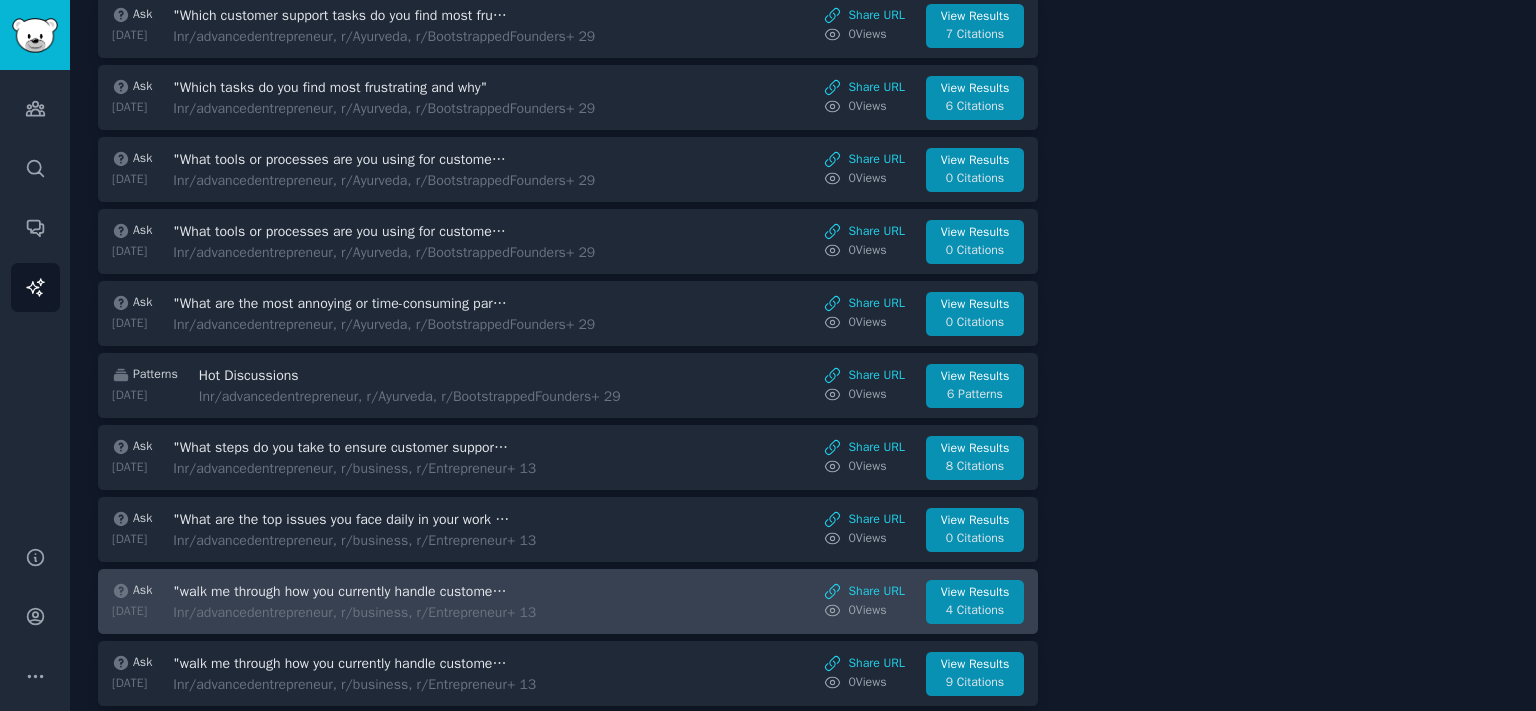 scroll, scrollTop: 1288, scrollLeft: 0, axis: vertical 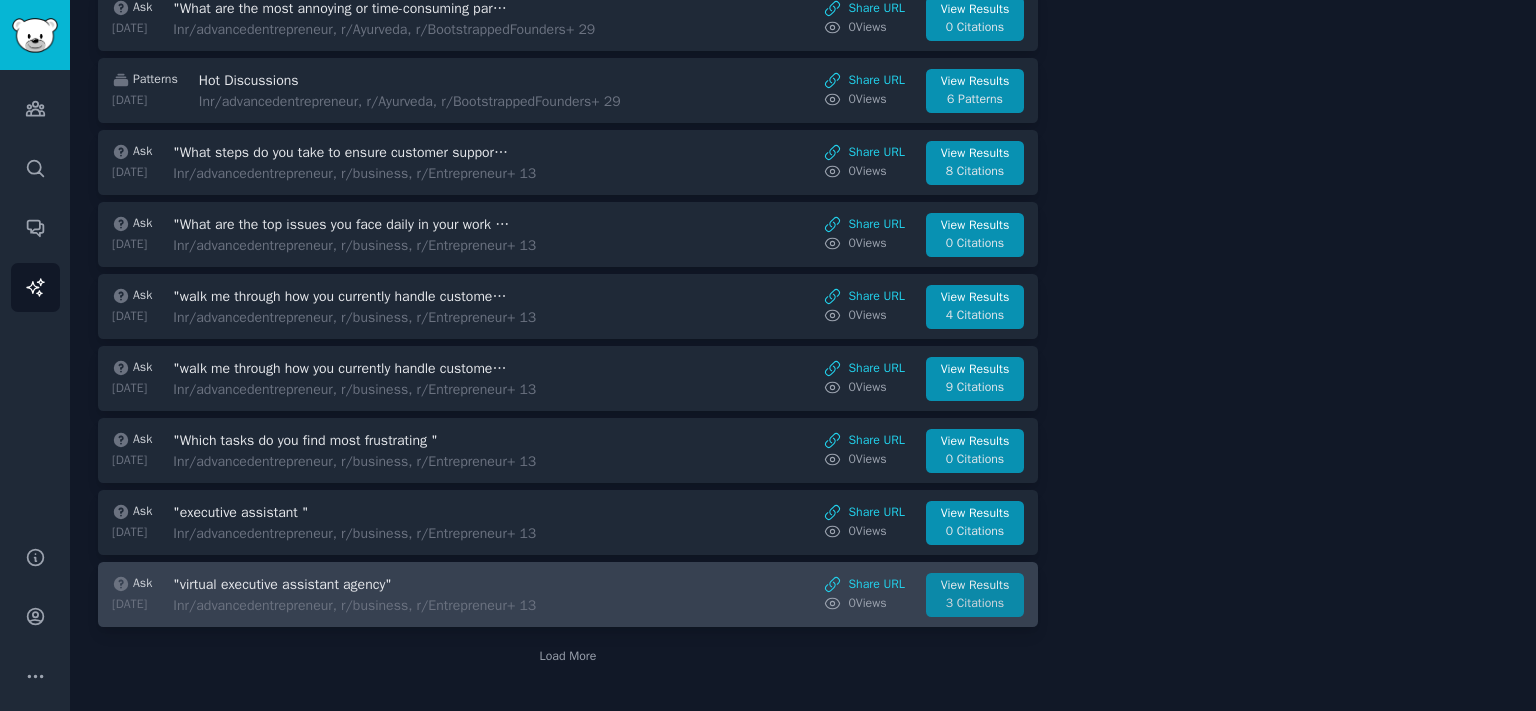 click on "View Results" at bounding box center [975, 586] 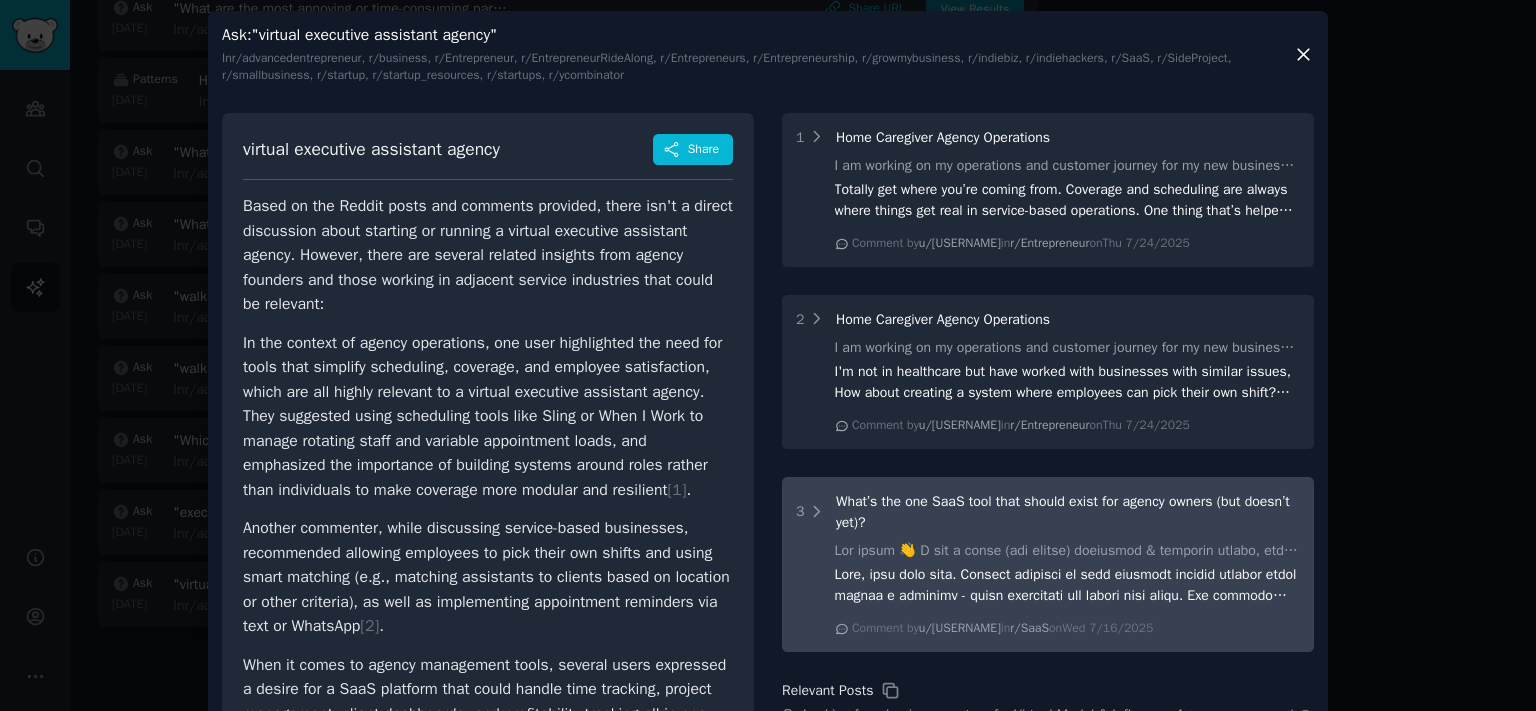 scroll, scrollTop: 0, scrollLeft: 0, axis: both 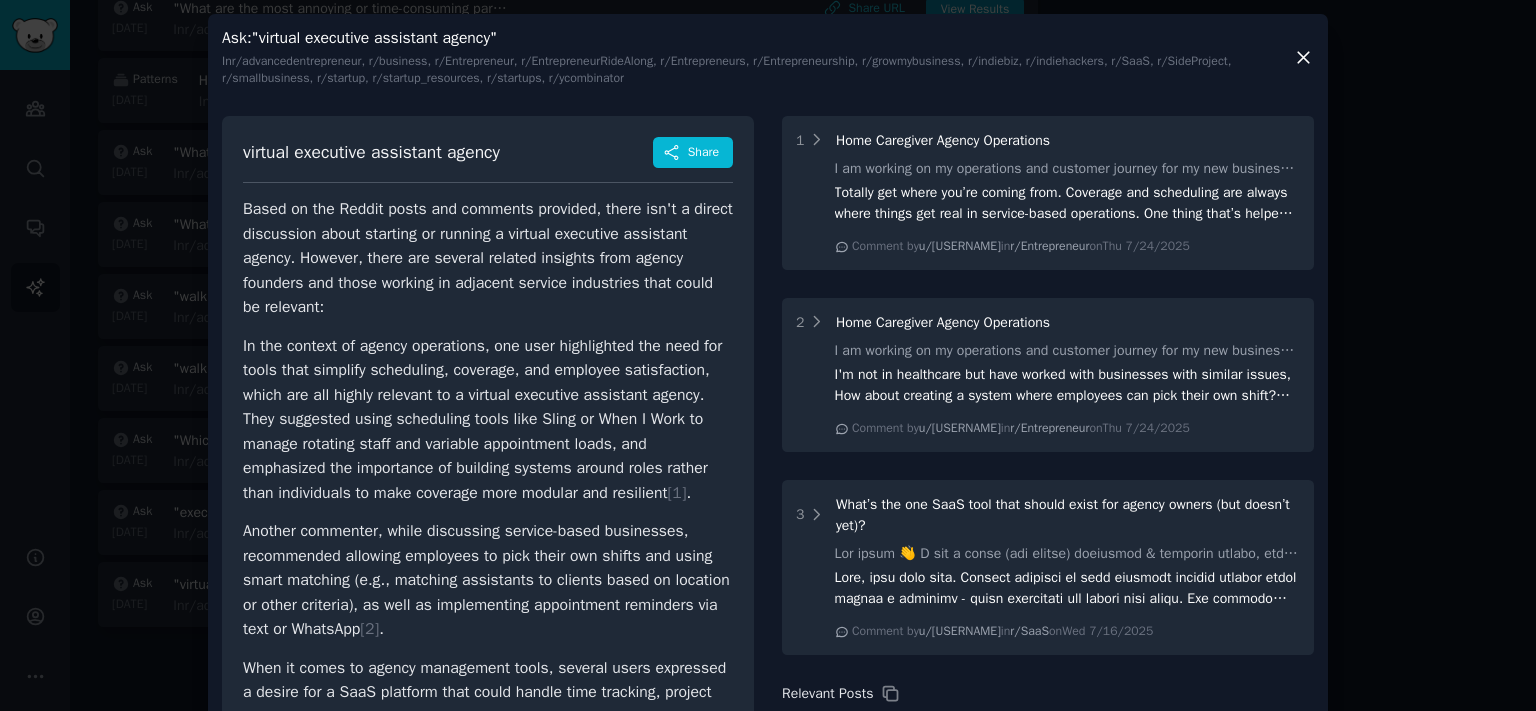click at bounding box center [768, 355] 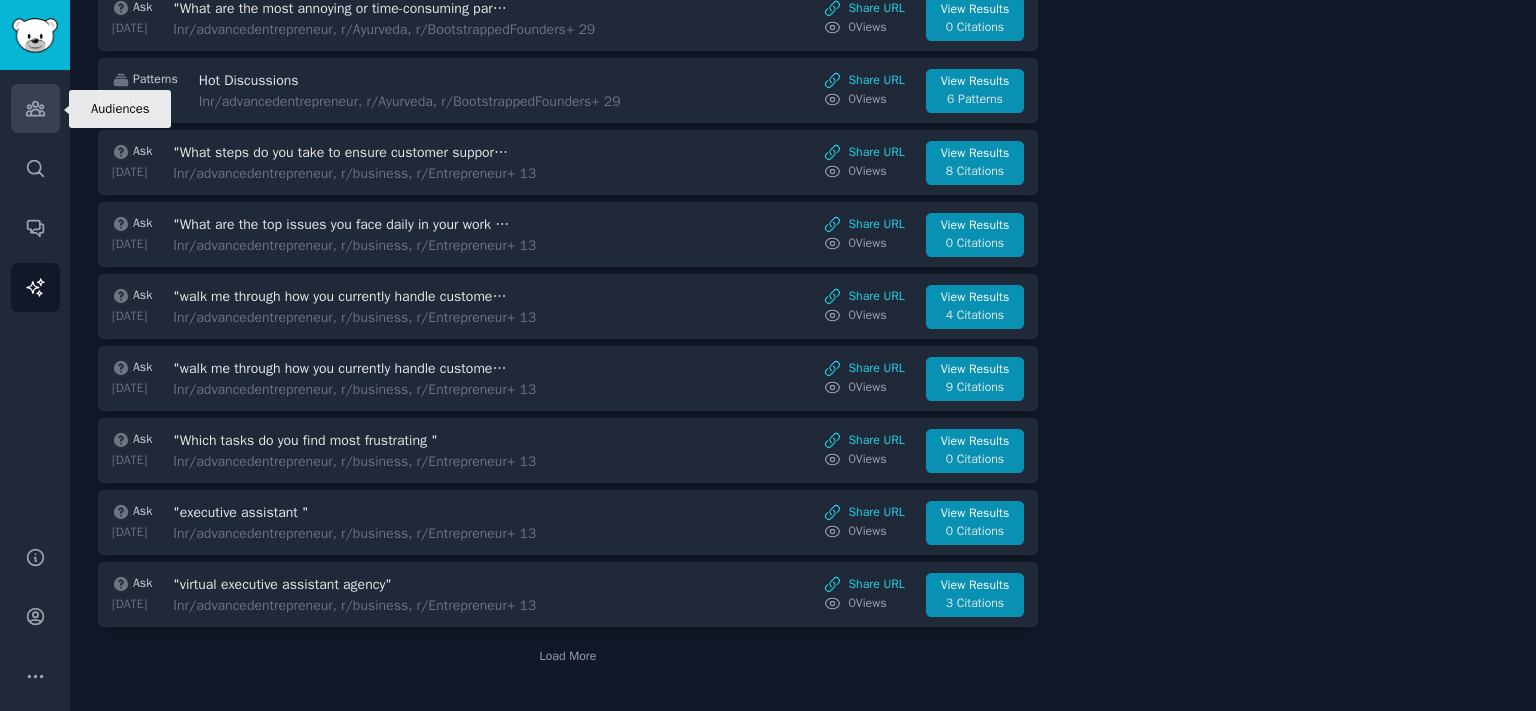click on "Audiences" at bounding box center (35, 108) 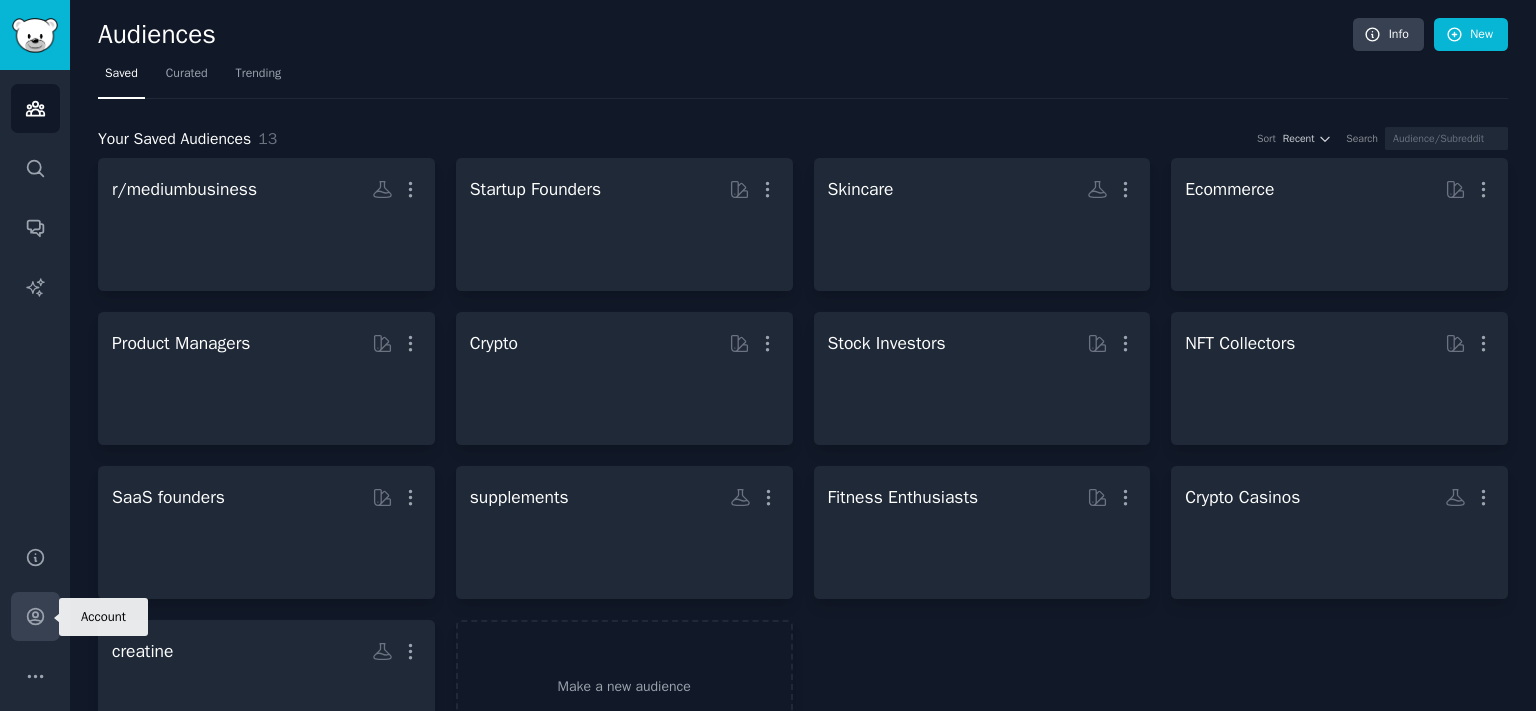 click on "Account" at bounding box center [35, 616] 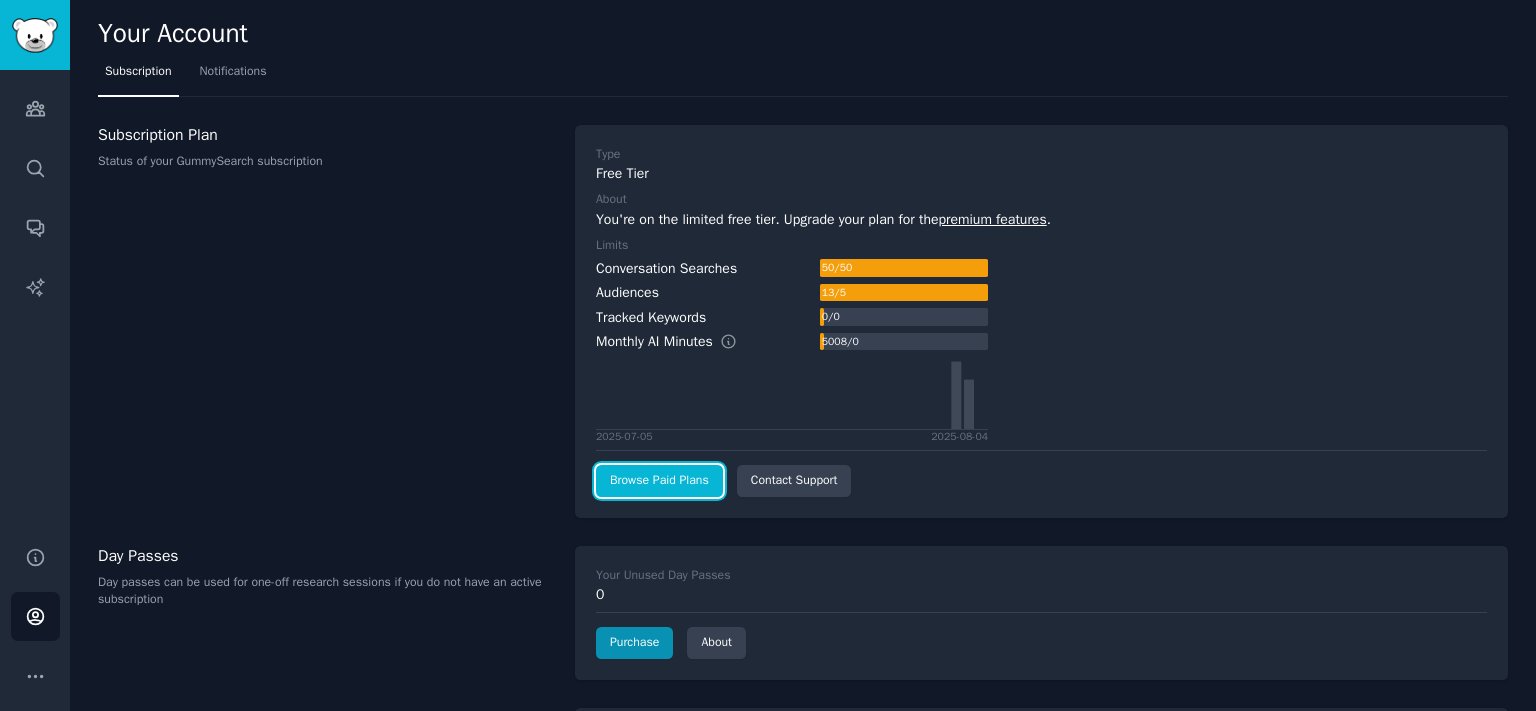 click on "Browse Paid Plans" at bounding box center [659, 481] 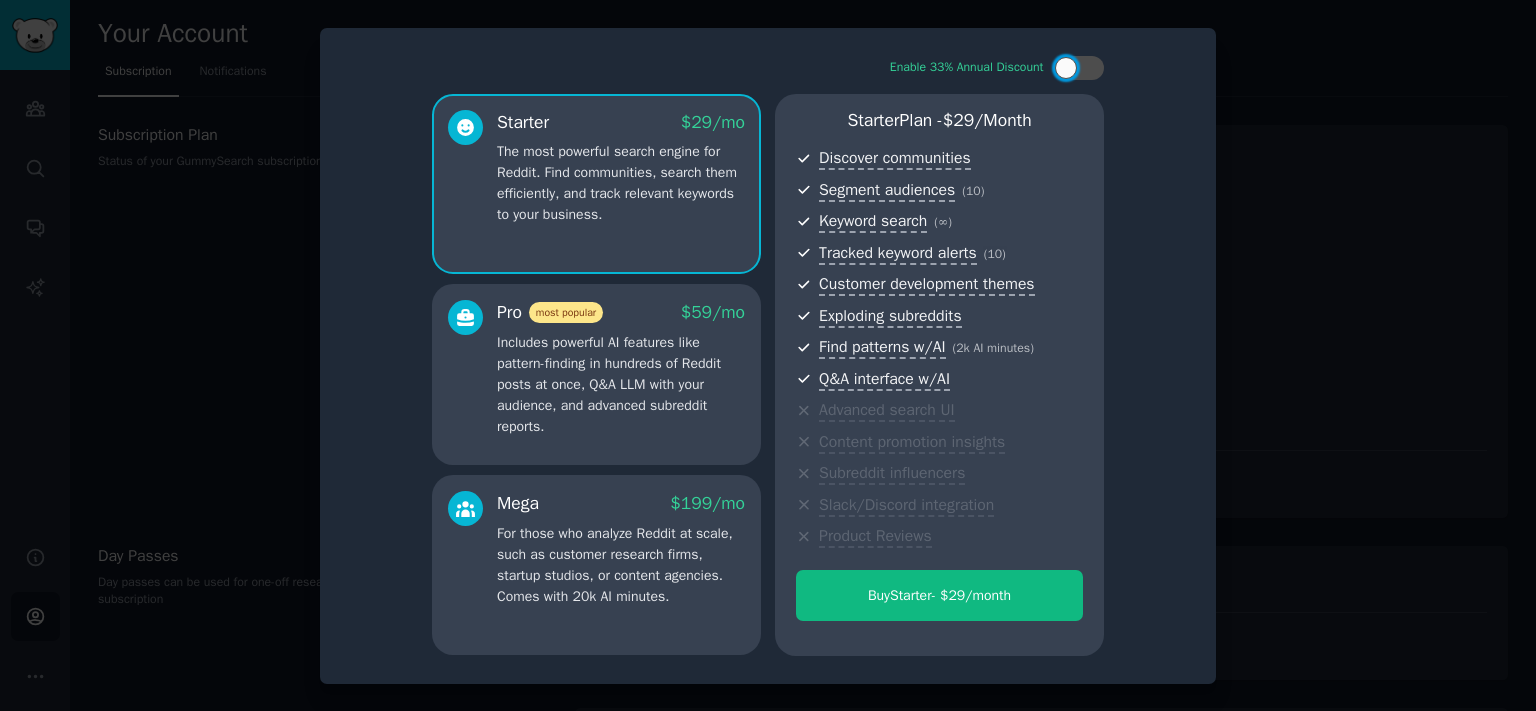 click at bounding box center [768, 355] 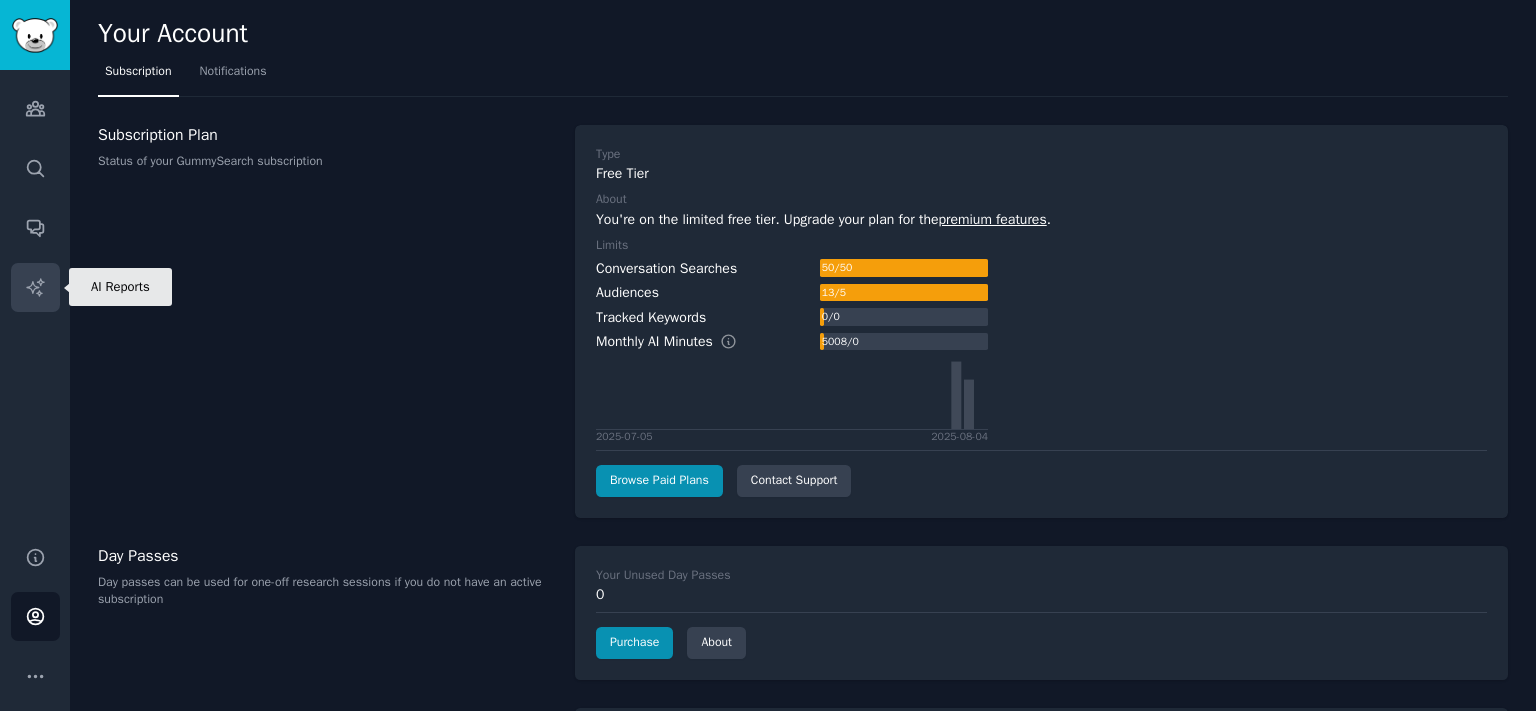 click 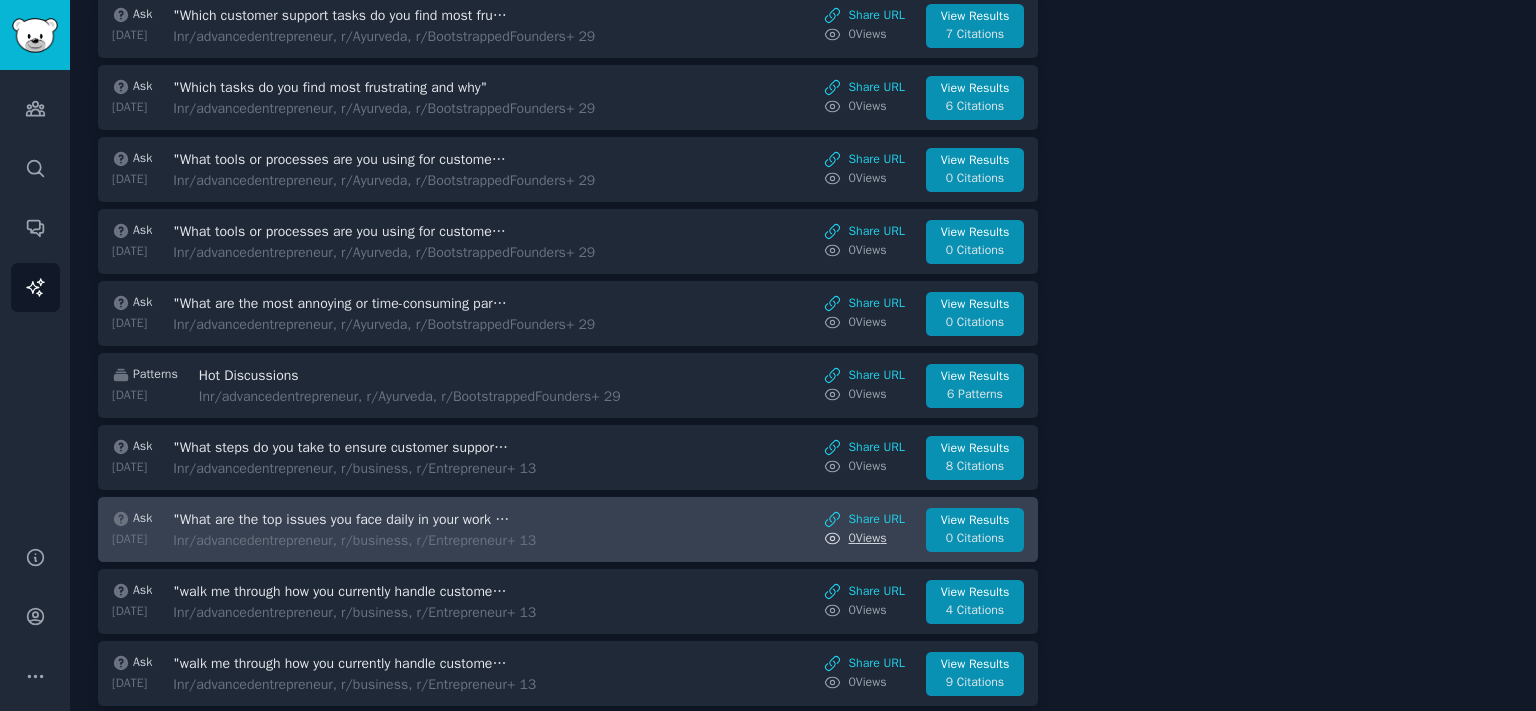 scroll, scrollTop: 1288, scrollLeft: 0, axis: vertical 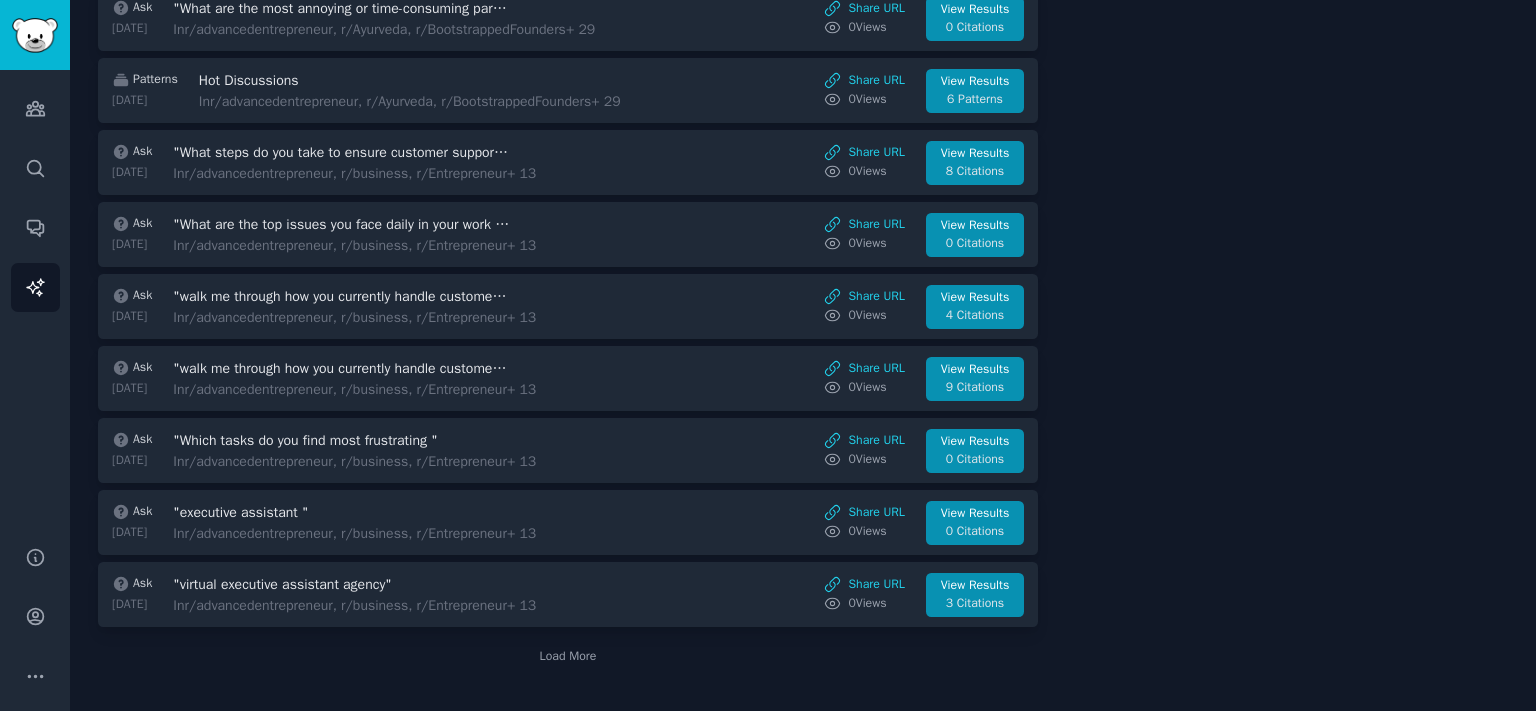 click on "Reports 25  /  78 Type All Sort Recent Search Ask 2025-08-03 "How do you gather information about potential customer support solutions solutions? " In  r/advancedentrepreneur, r/Ayurveda, r/BootstrappedFounders  + 29 Share URL 0  View s View Results 0 Citations Ask 2025-08-03 "Whose opinions do you seek when deciding on new solutions?" In  r/advancedentrepreneur, r/Ayurveda, r/BootstrappedFounders  + 29 Share URL 0  View s View Results 0 Citations Ask 2025-08-03 "How do you typically decide which tools or solutions to use" In  r/advancedentrepreneur, r/Ayurveda, r/BootstrappedFounders  + 29 Share URL 0  View s View Results 5 Citations Ask 2025-08-03 "How much are you currently spending to manage customer support" In  r/advancedentrepreneur, r/Ayurveda, r/BootstrappedFounders  + 29 Share URL 0  View s View Results 0 Citations Ask 2025-08-03 "How much are you currently spending to manage" In  r/advancedentrepreneur, r/Ayurveda, r/BootstrappedFounders  + 29 Share URL 0  View s View Results 0 Citations Ask In  0" at bounding box center [568, -259] 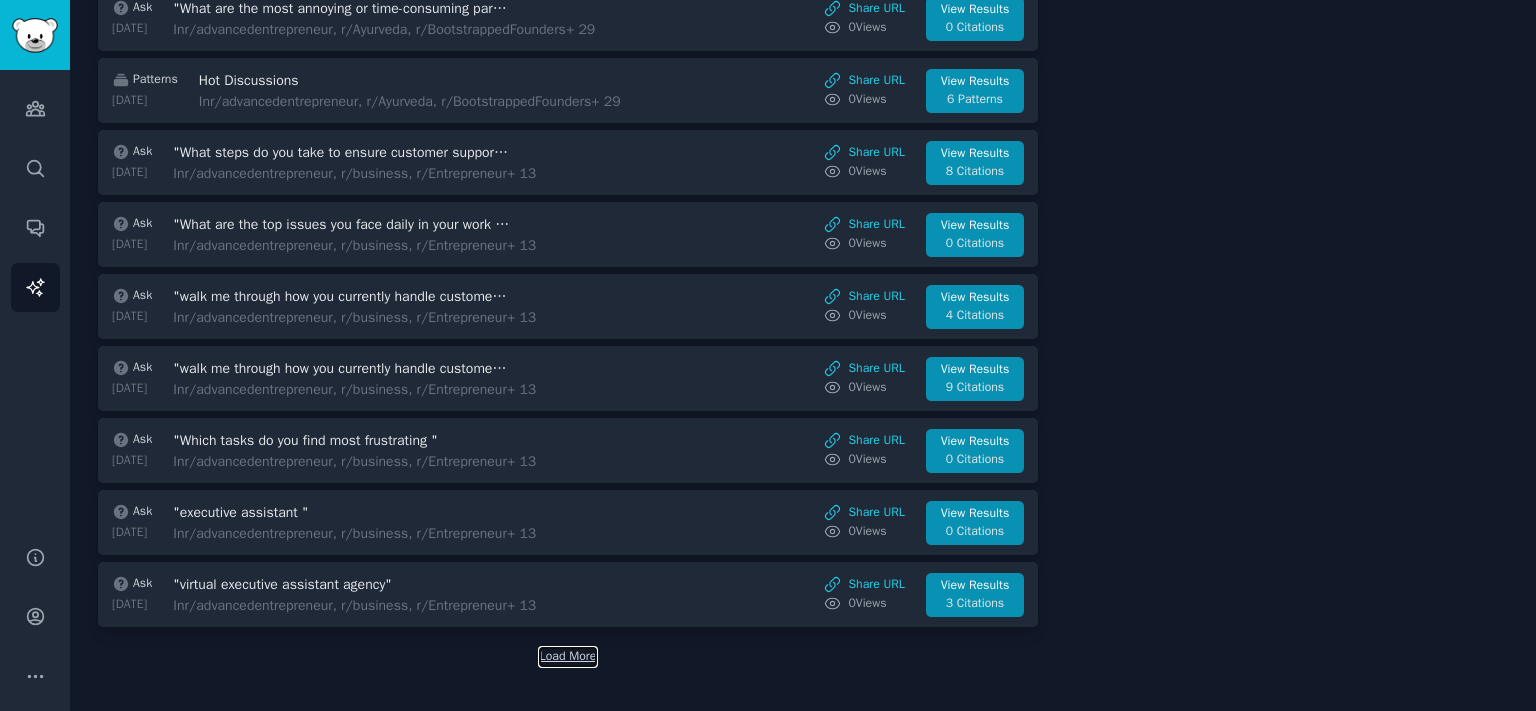 click on "Load More" at bounding box center [568, 657] 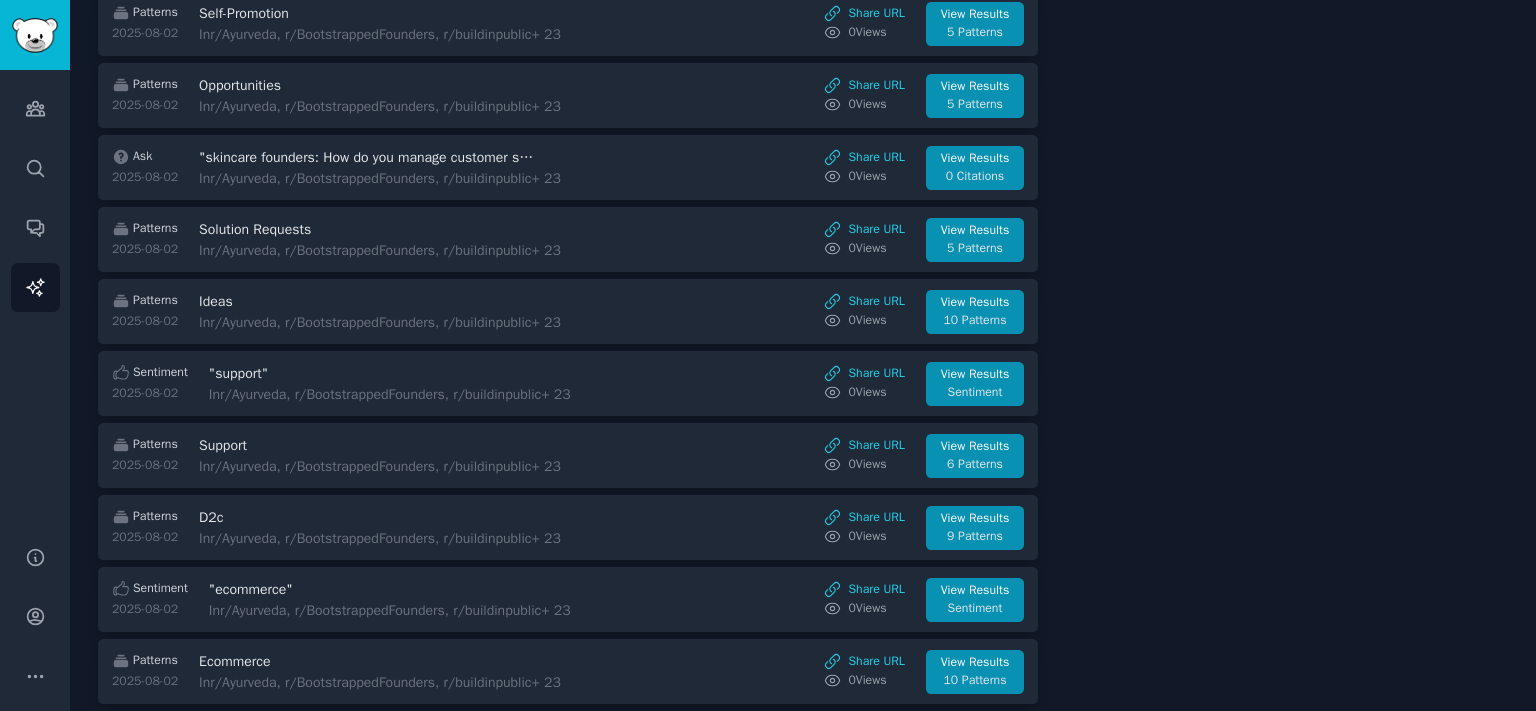 scroll, scrollTop: 3077, scrollLeft: 0, axis: vertical 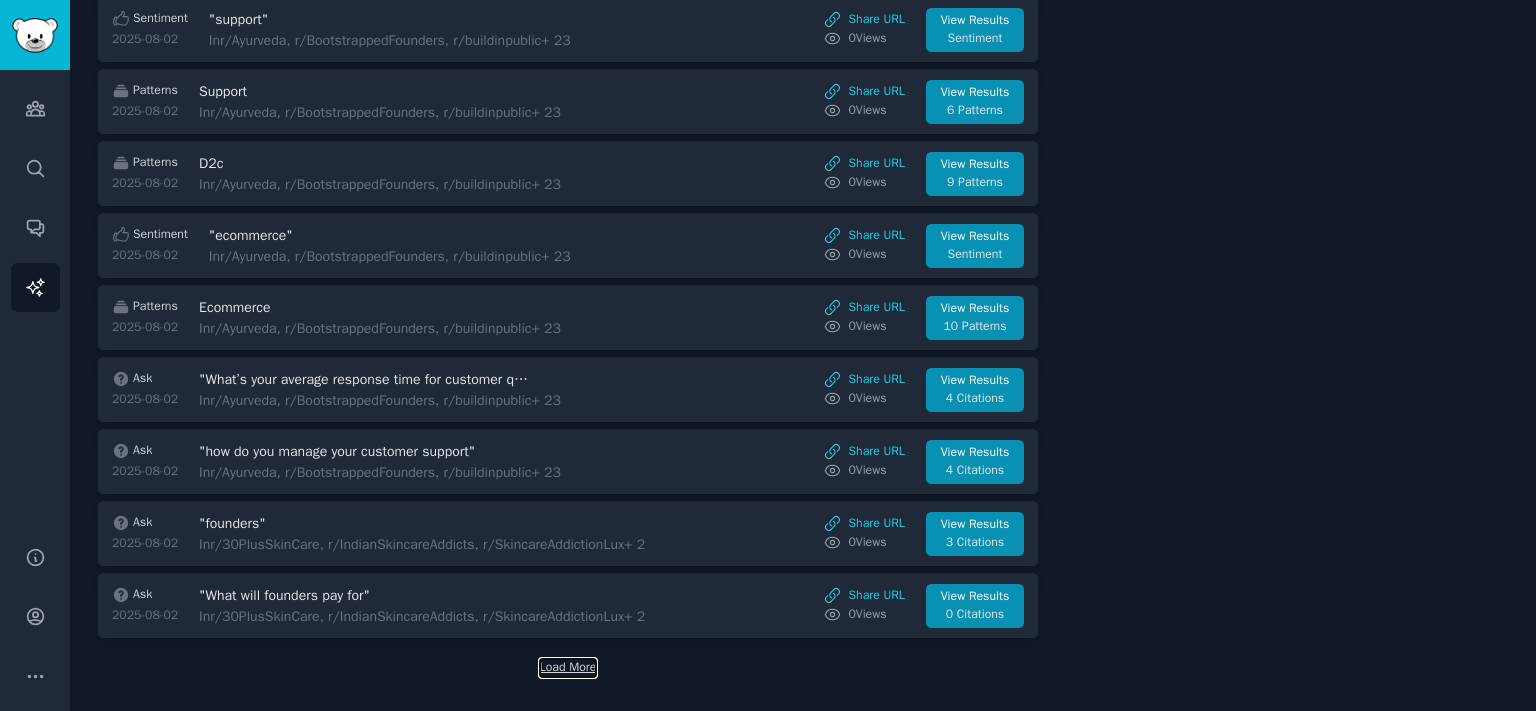 click on "Load More" at bounding box center (568, 668) 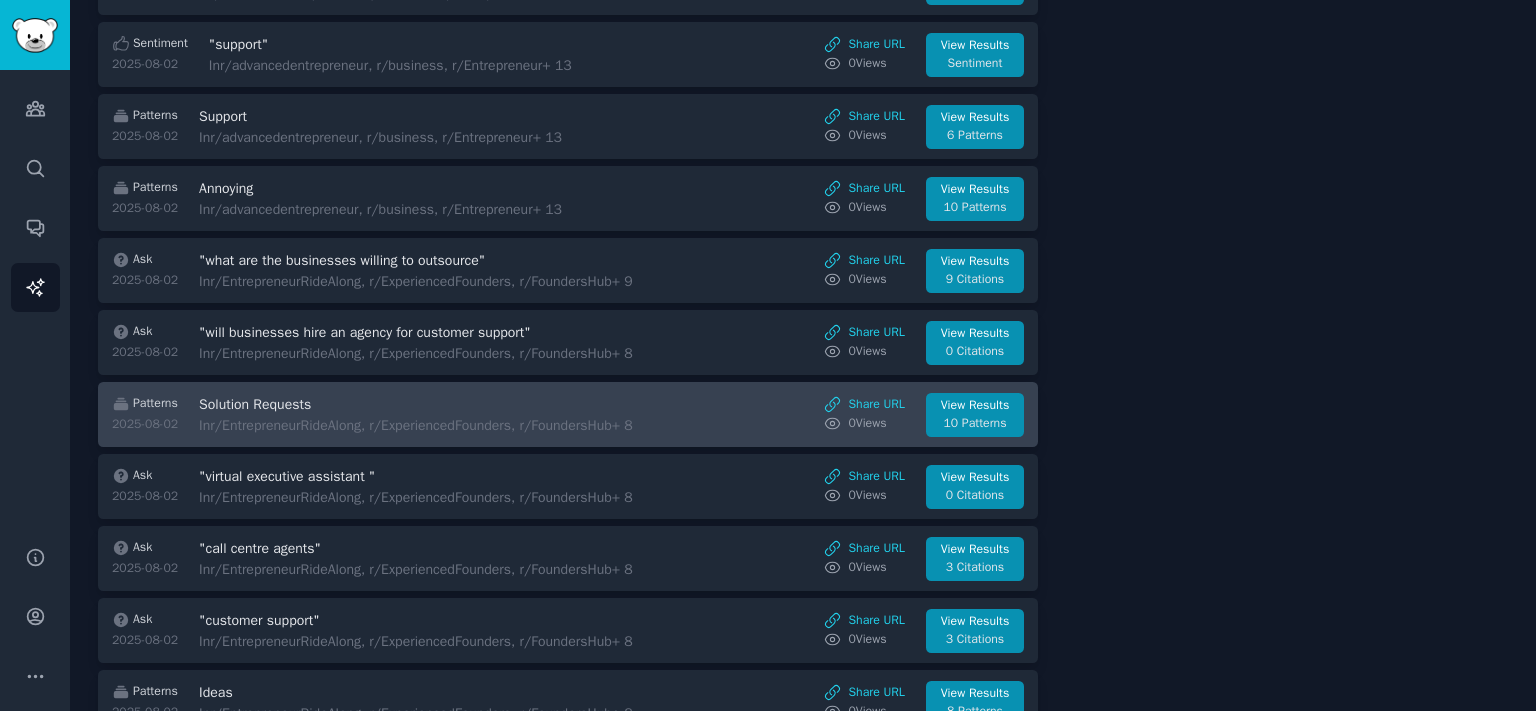 scroll, scrollTop: 4868, scrollLeft: 0, axis: vertical 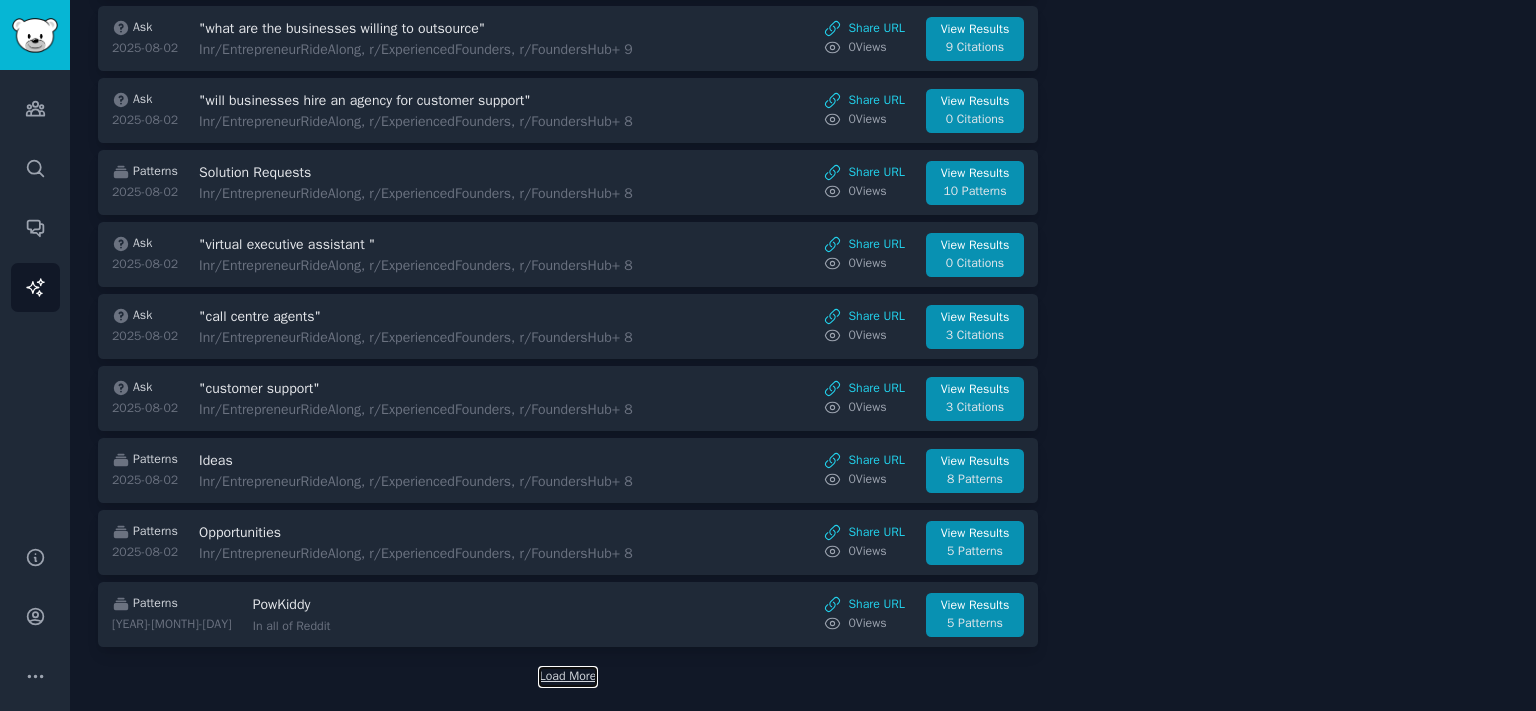 click on "Load More" at bounding box center [568, 677] 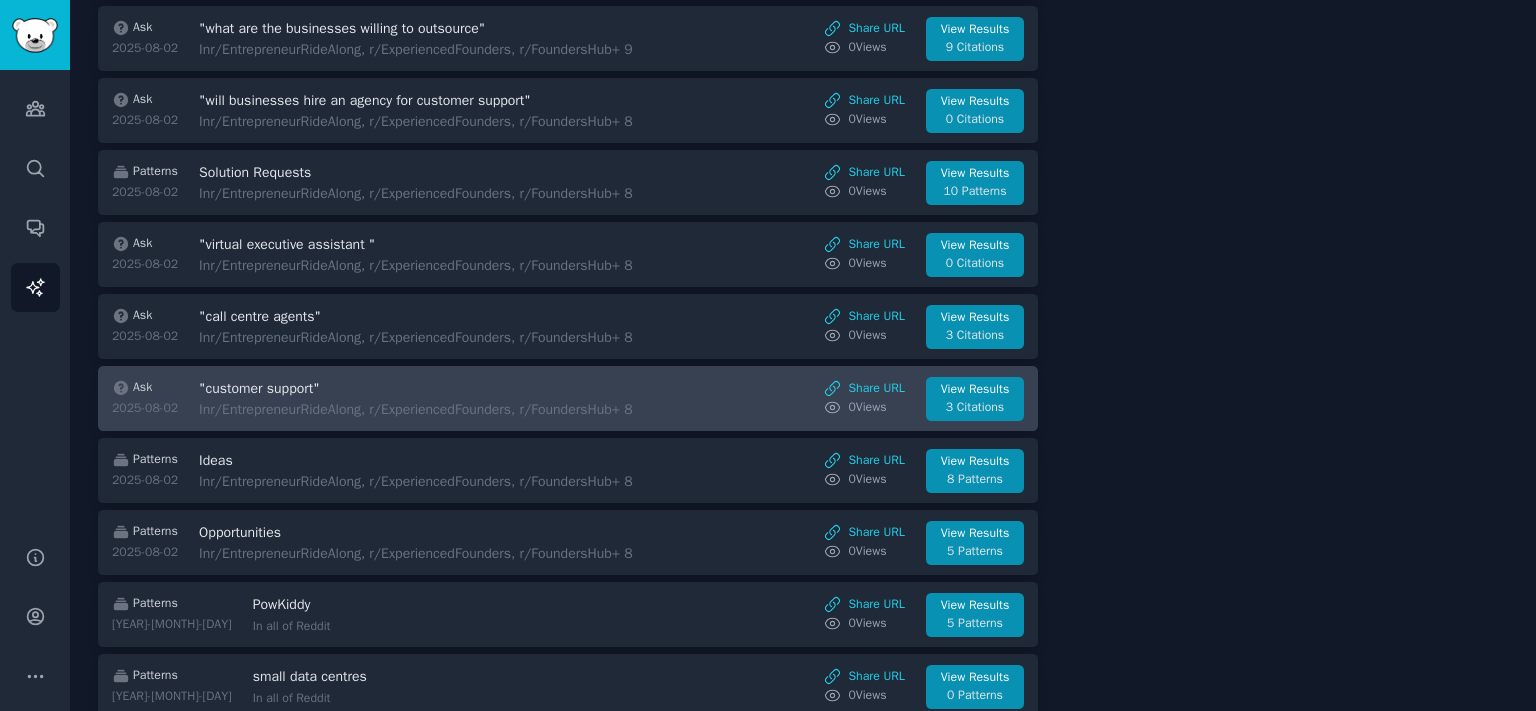 scroll, scrollTop: 5036, scrollLeft: 0, axis: vertical 